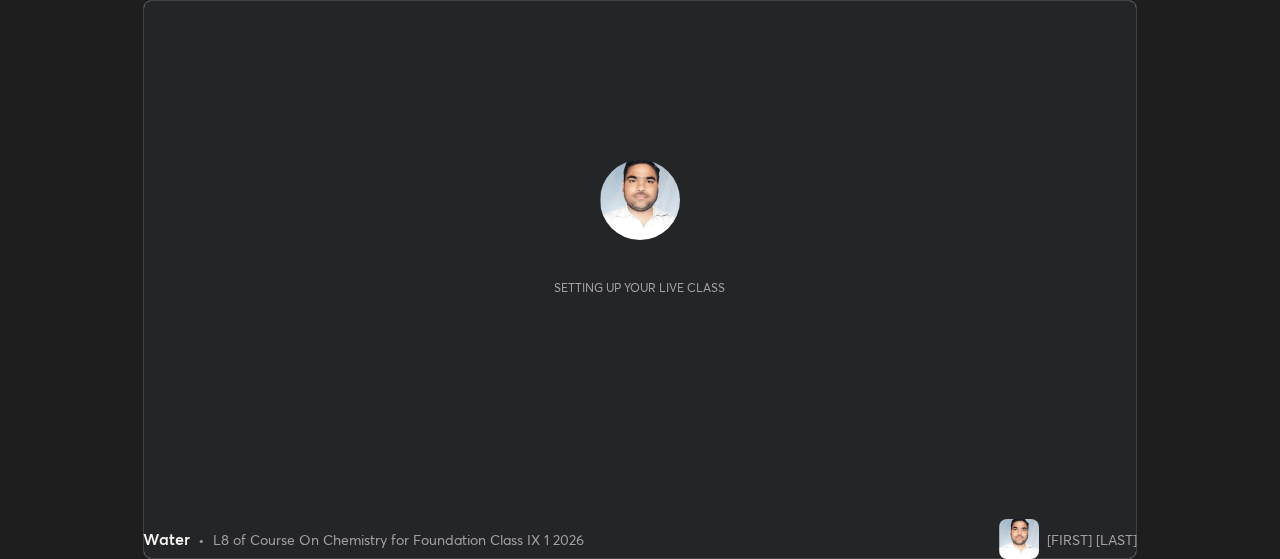 scroll, scrollTop: 0, scrollLeft: 0, axis: both 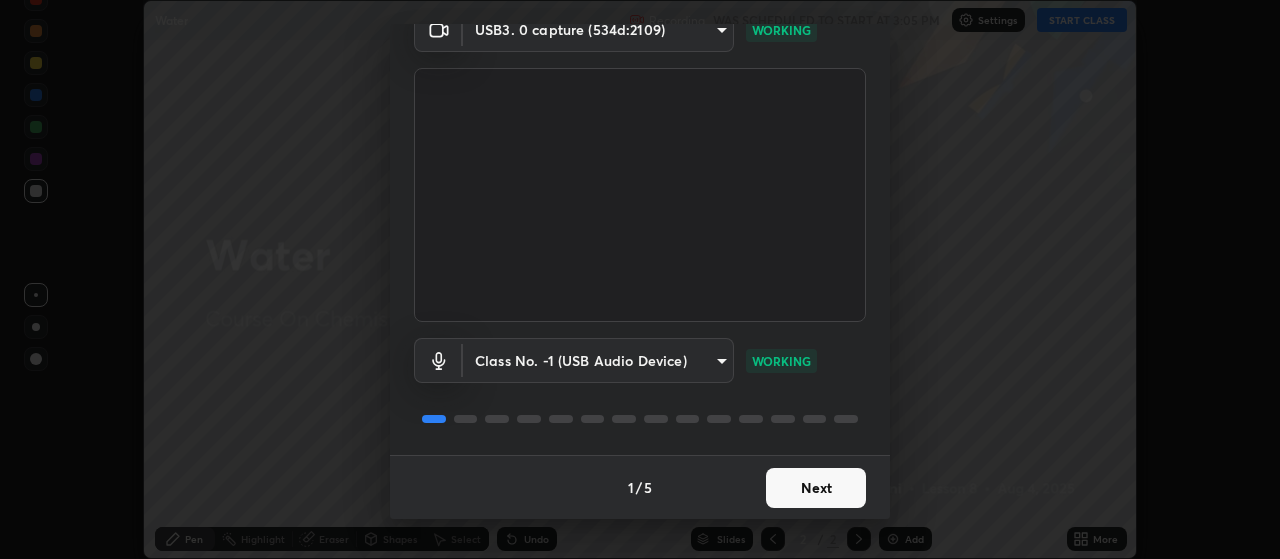 click on "Next" at bounding box center [816, 488] 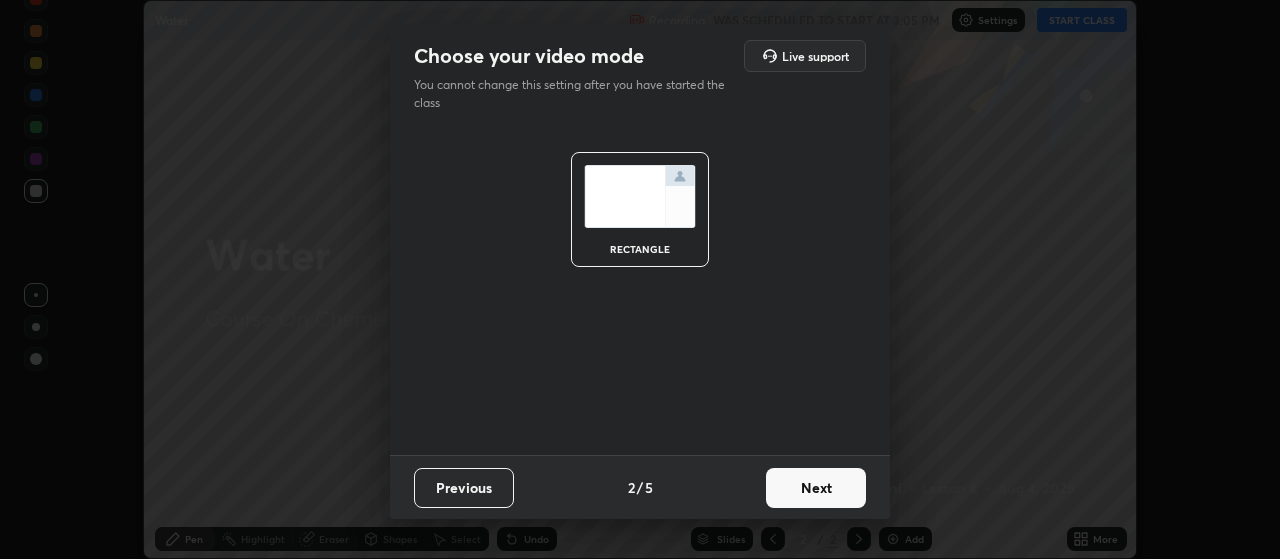 scroll, scrollTop: 0, scrollLeft: 0, axis: both 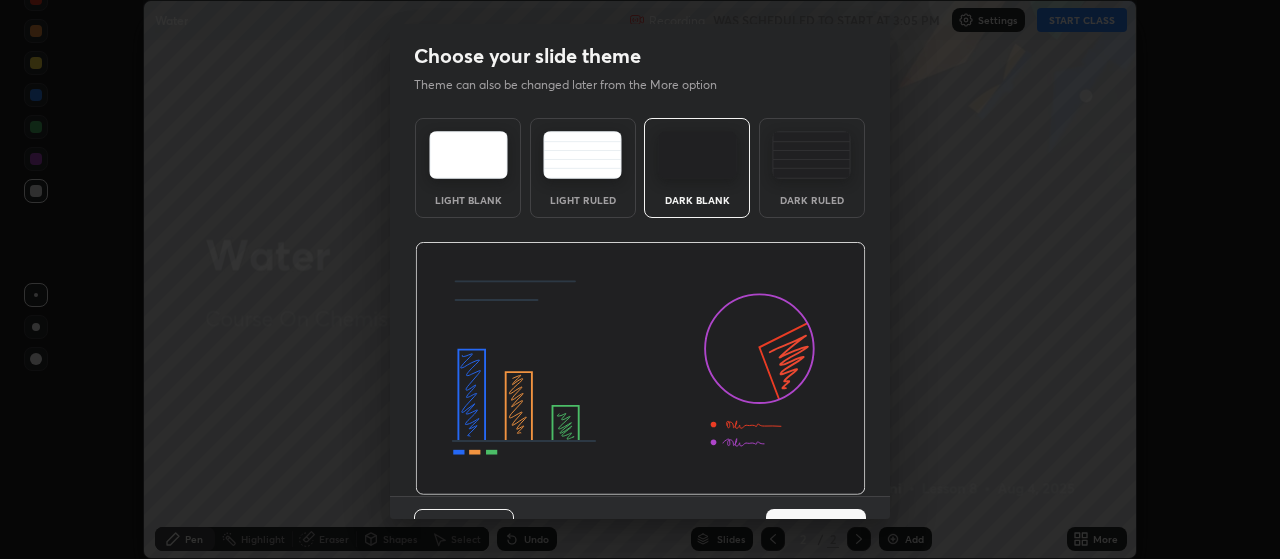 click at bounding box center (640, 369) 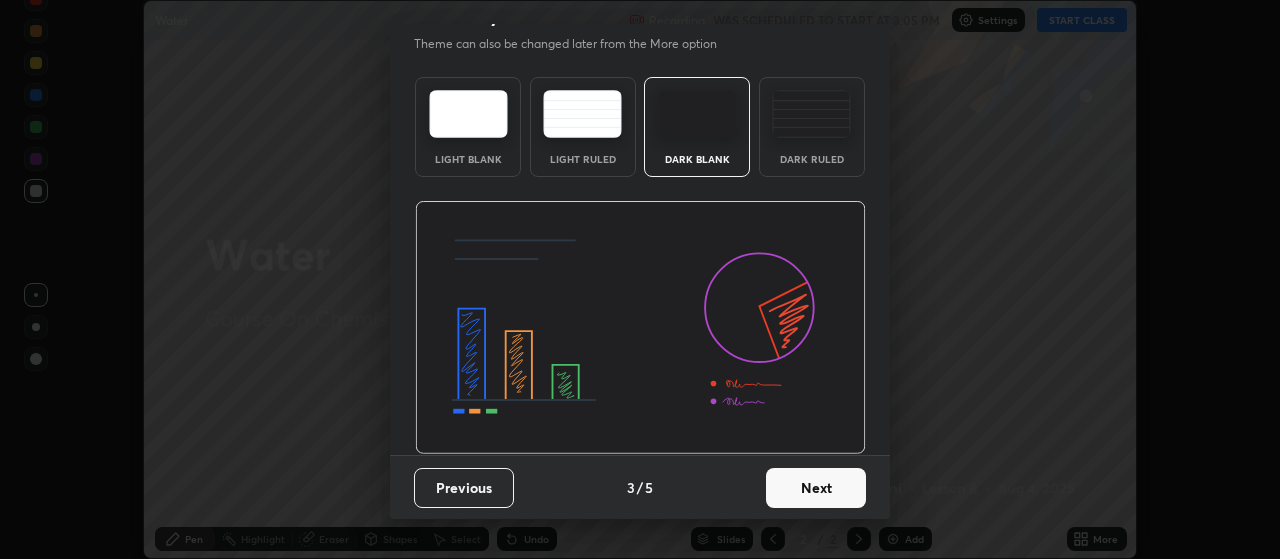click on "Next" at bounding box center [816, 488] 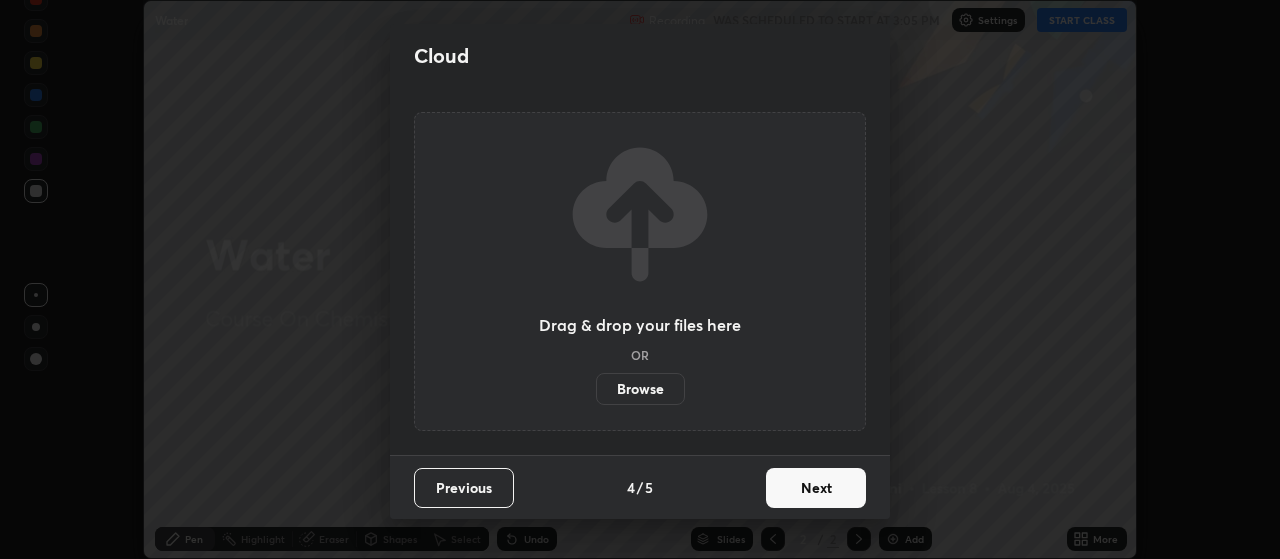 scroll, scrollTop: 0, scrollLeft: 0, axis: both 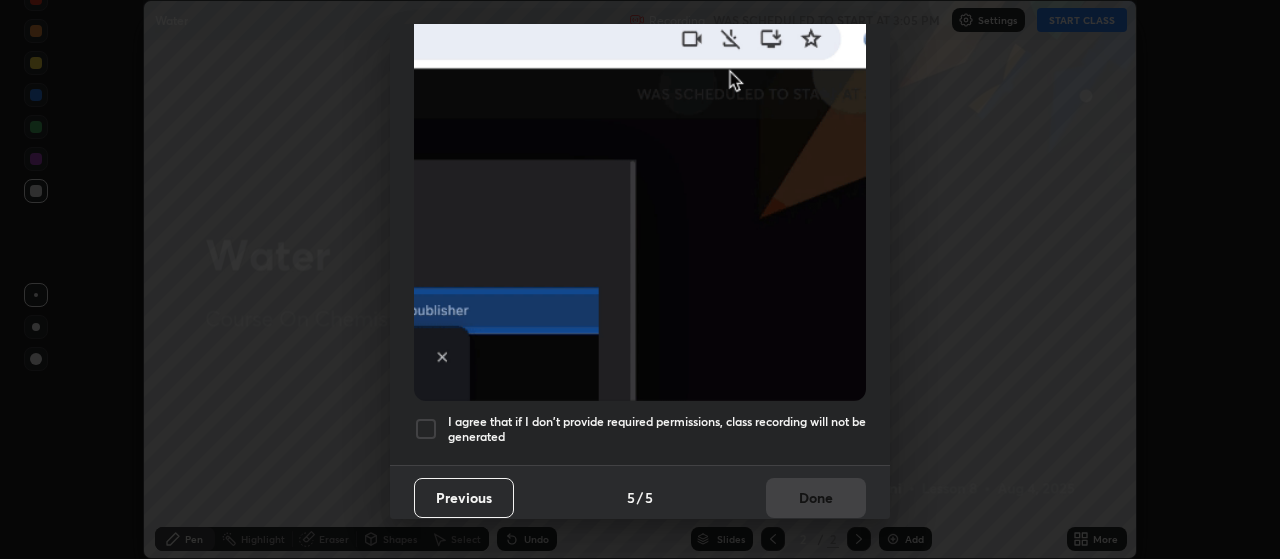 click at bounding box center (426, 429) 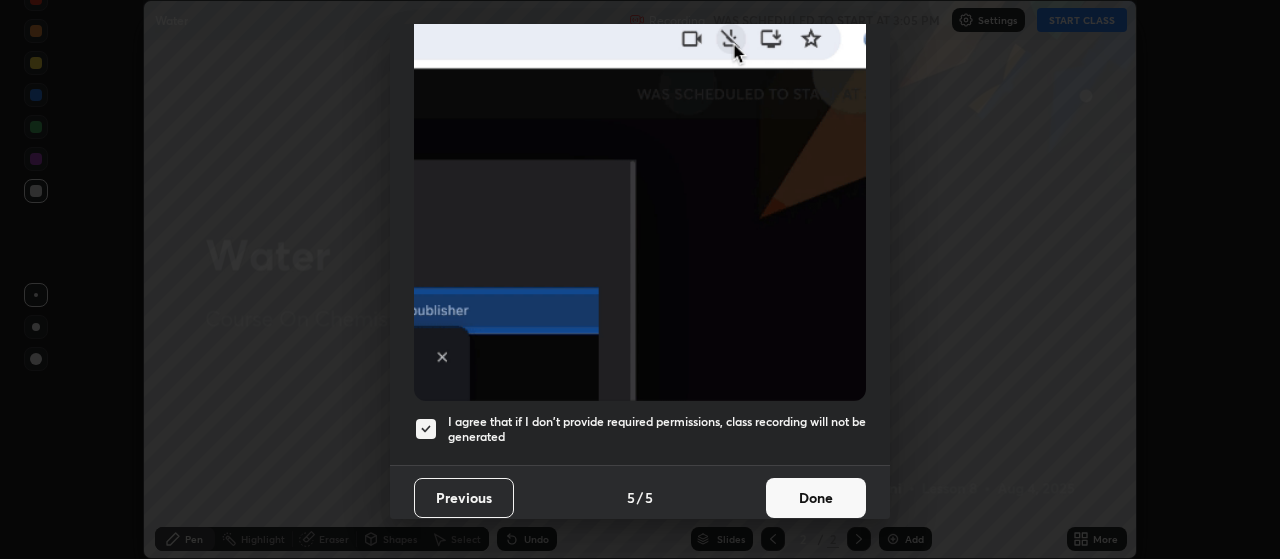 click on "Done" at bounding box center (816, 498) 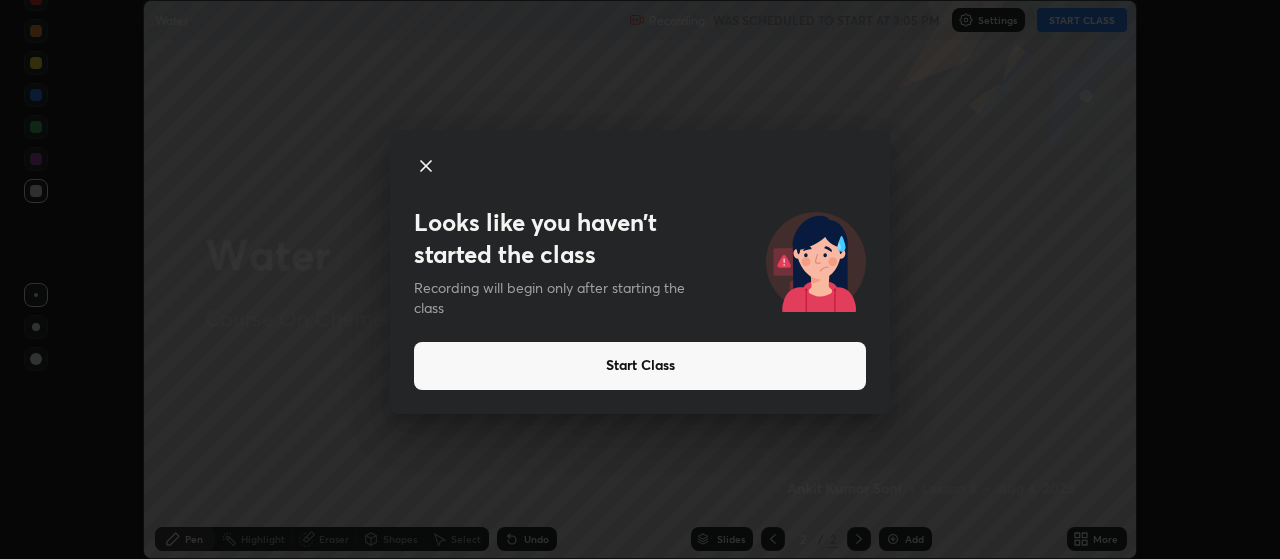 click on "Start Class" at bounding box center (640, 366) 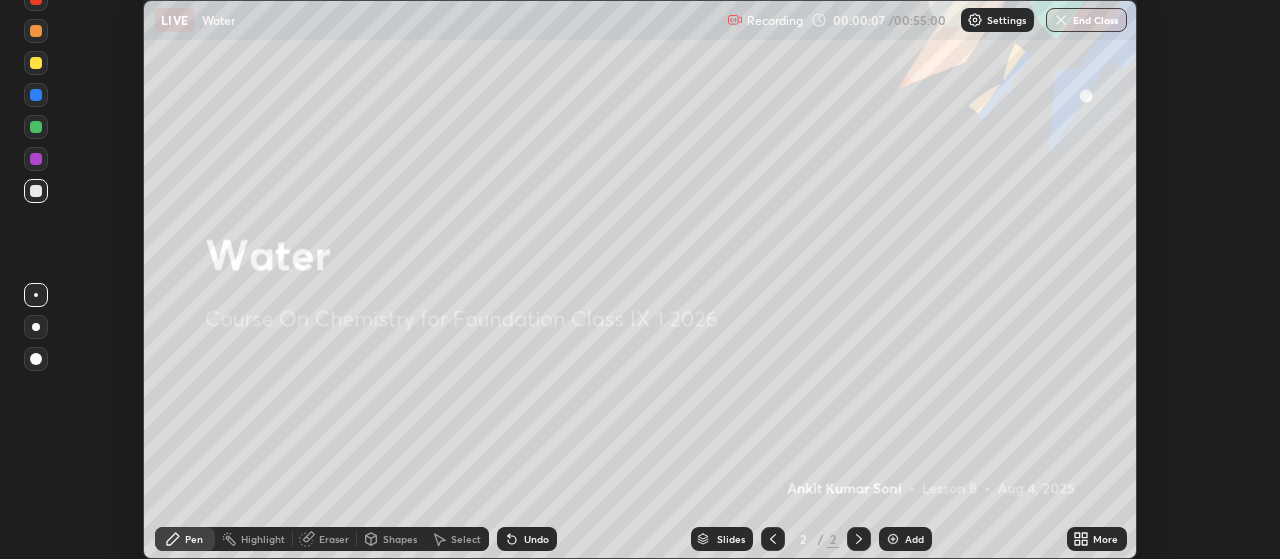 click on "Add" at bounding box center (905, 539) 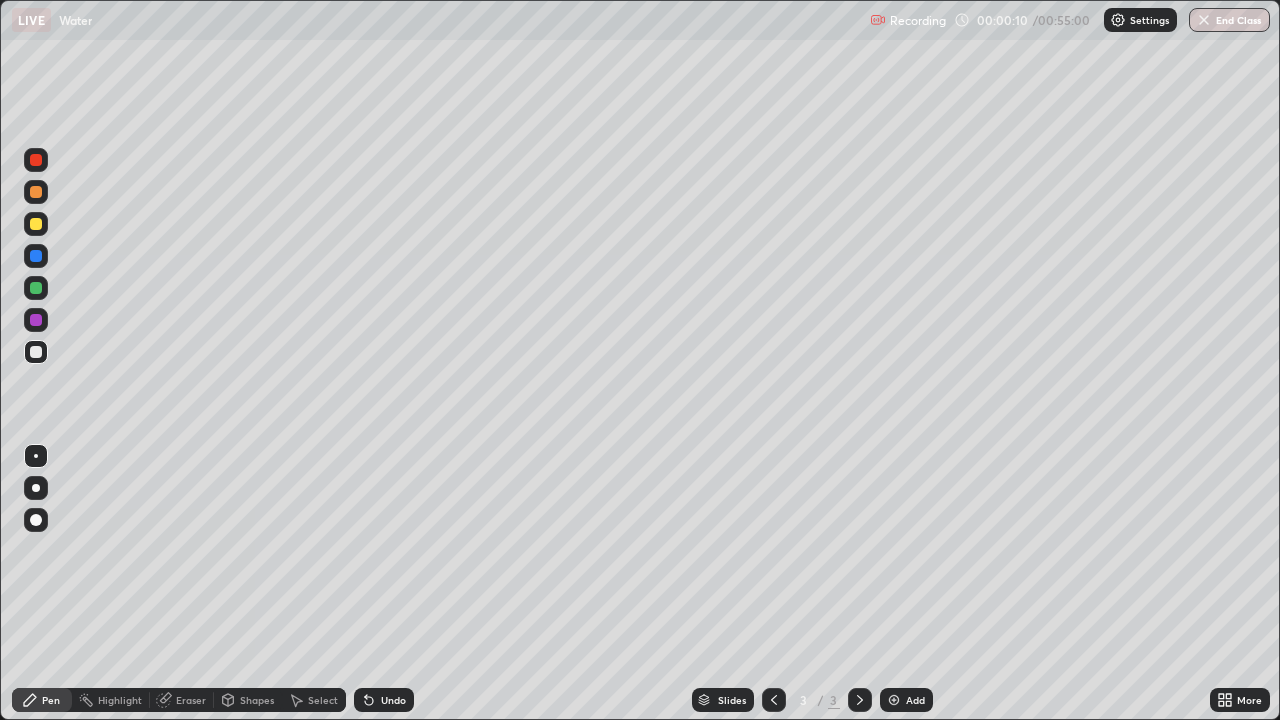 scroll, scrollTop: 99280, scrollLeft: 98720, axis: both 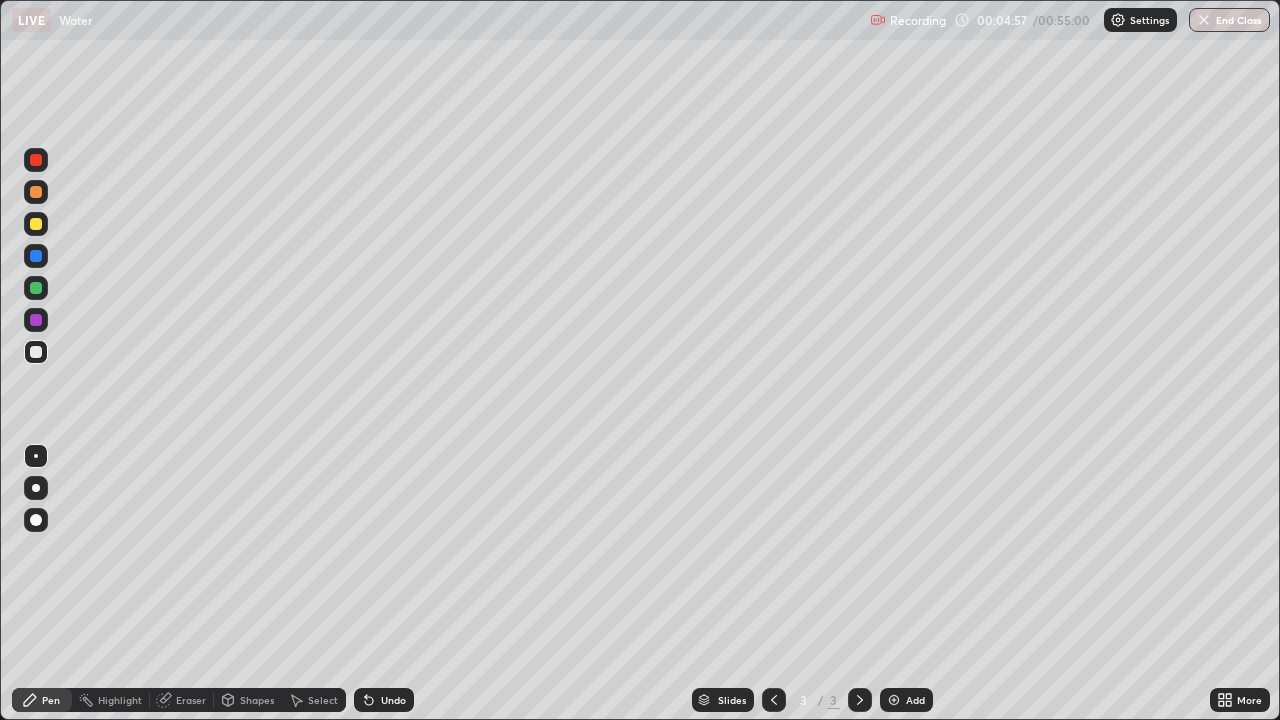 click on "Shapes" at bounding box center [257, 700] 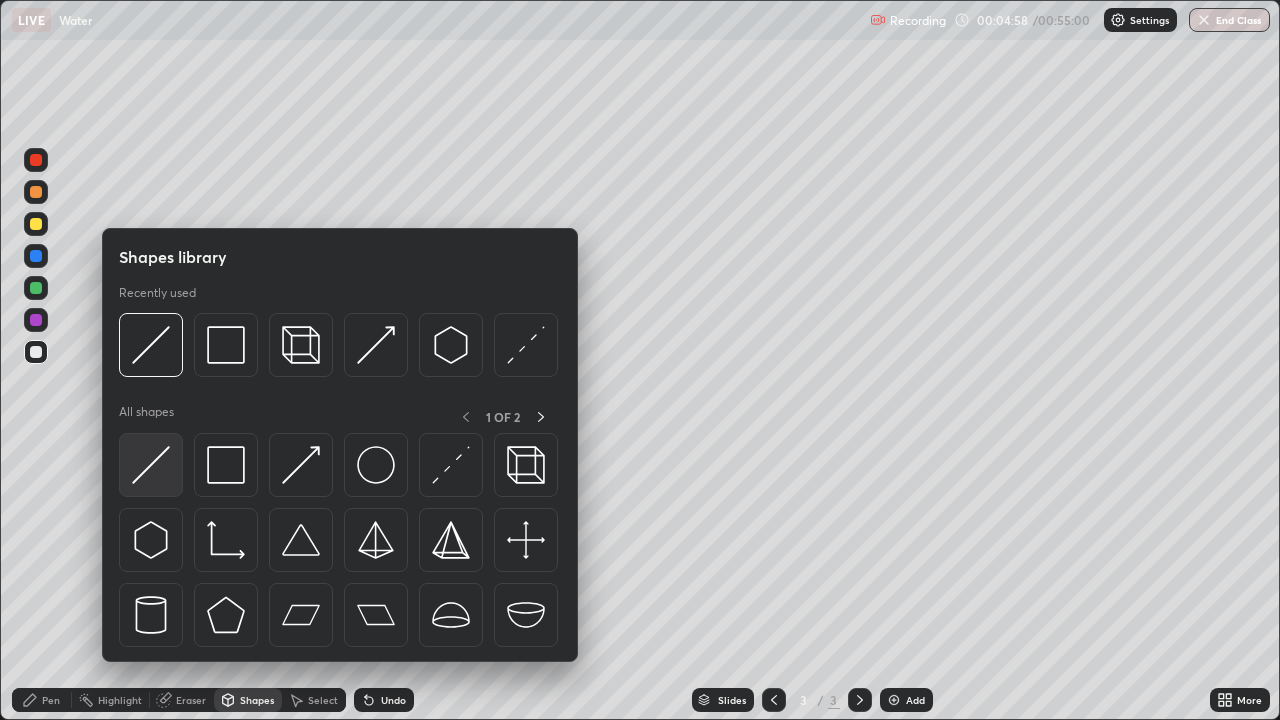 click at bounding box center [151, 465] 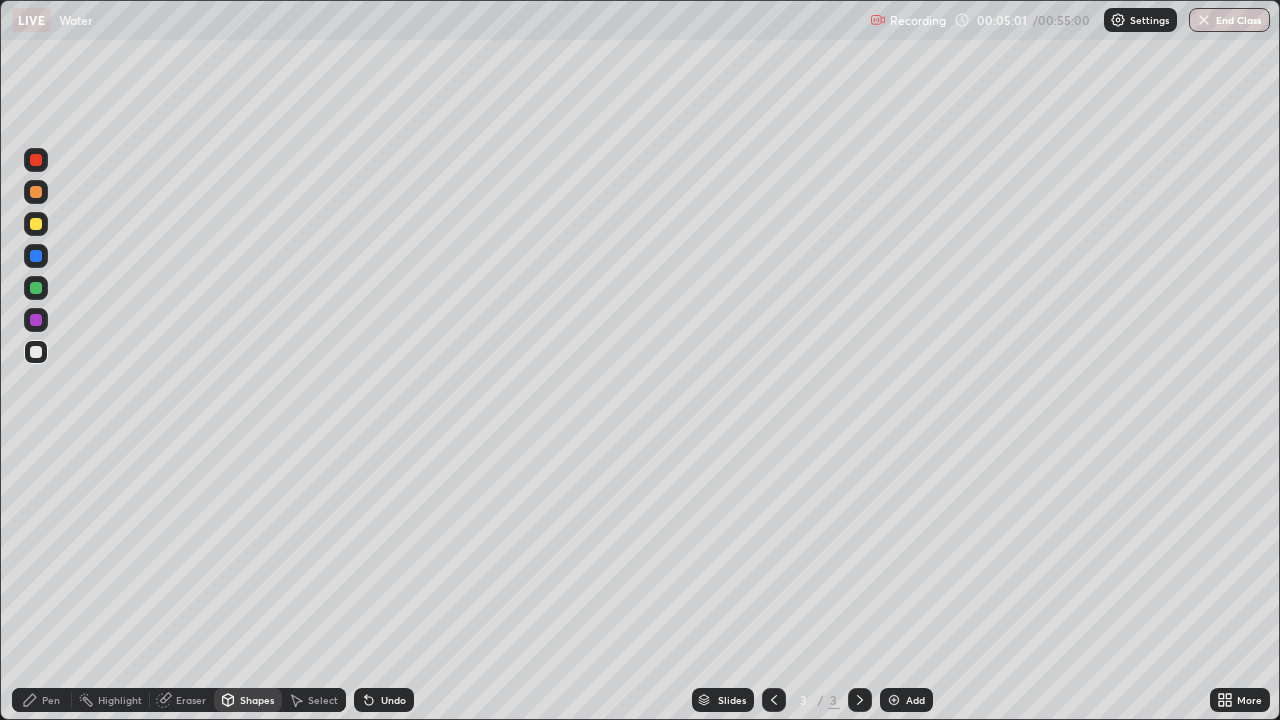 click on "Pen" at bounding box center [51, 700] 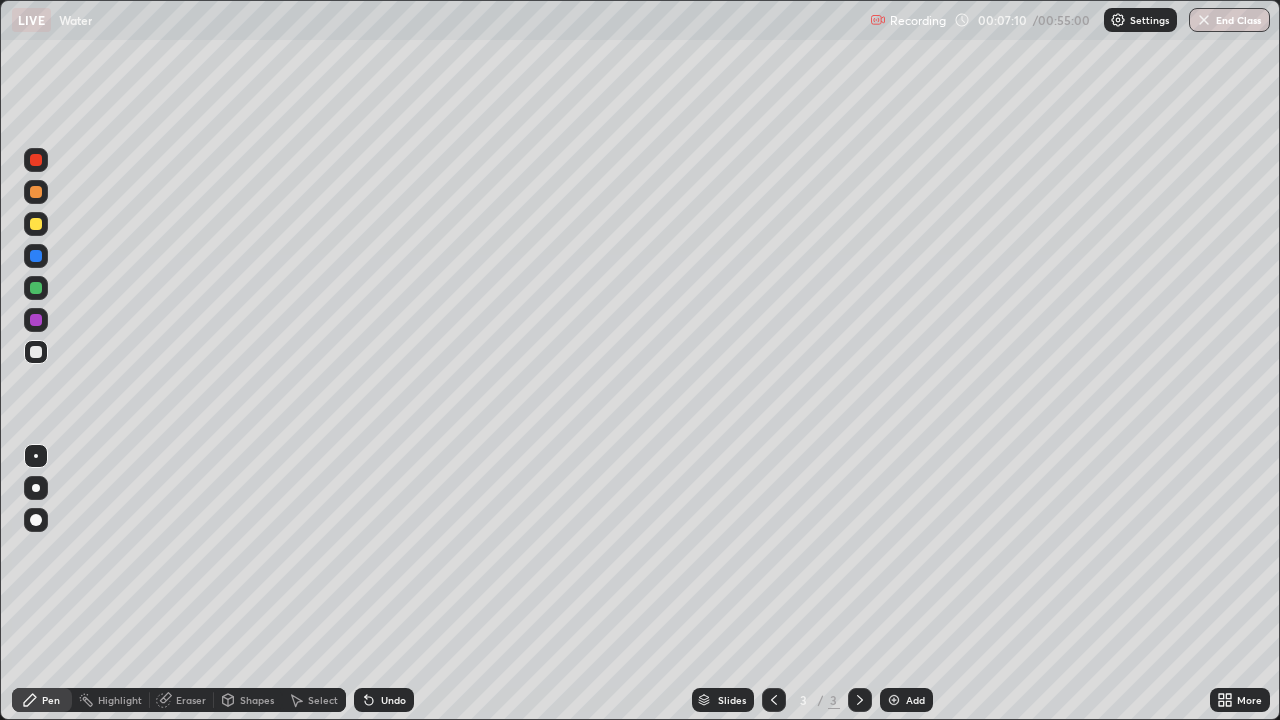 click on "Undo" at bounding box center [393, 700] 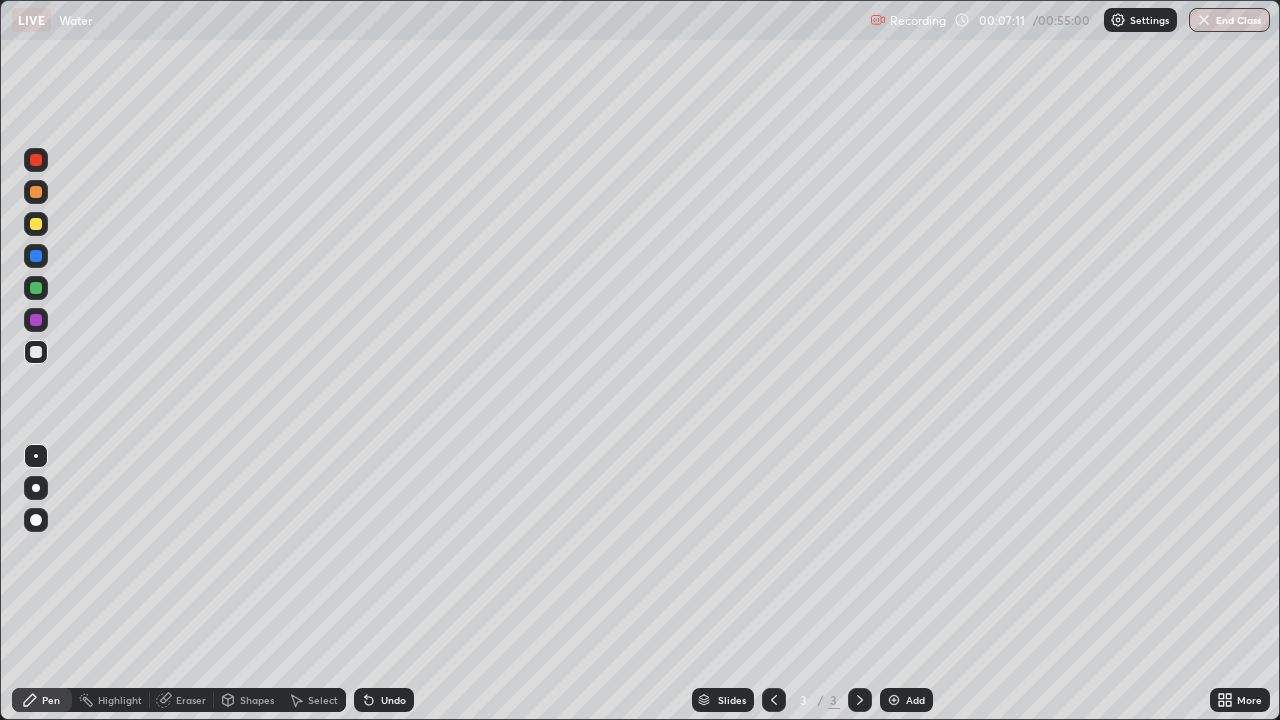 click on "Undo" at bounding box center (393, 700) 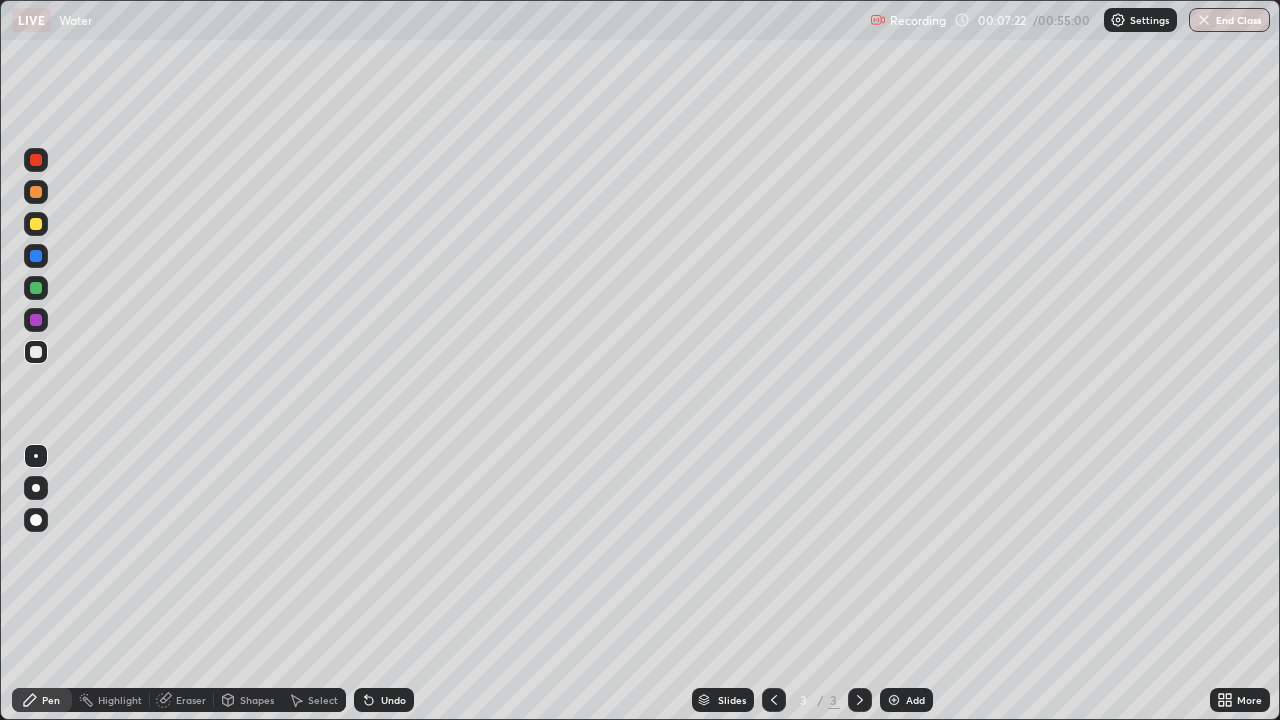 click on "Undo" at bounding box center (384, 700) 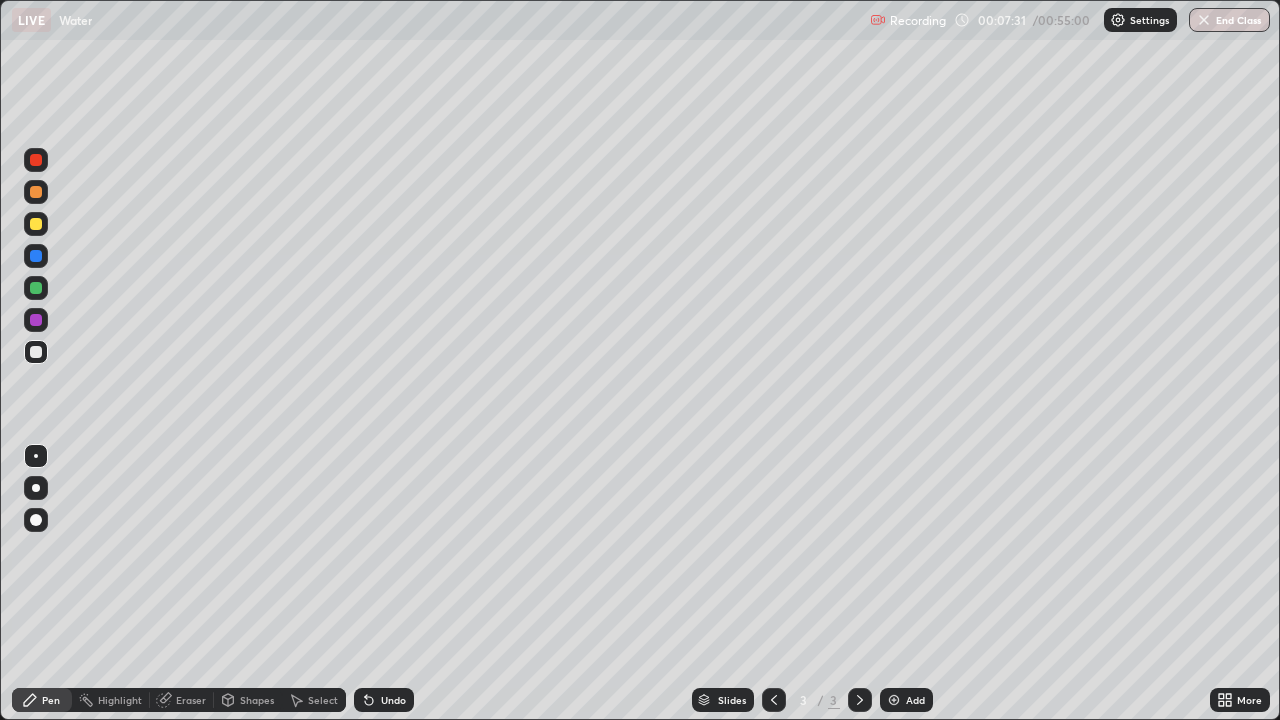 click on "Undo" at bounding box center (384, 700) 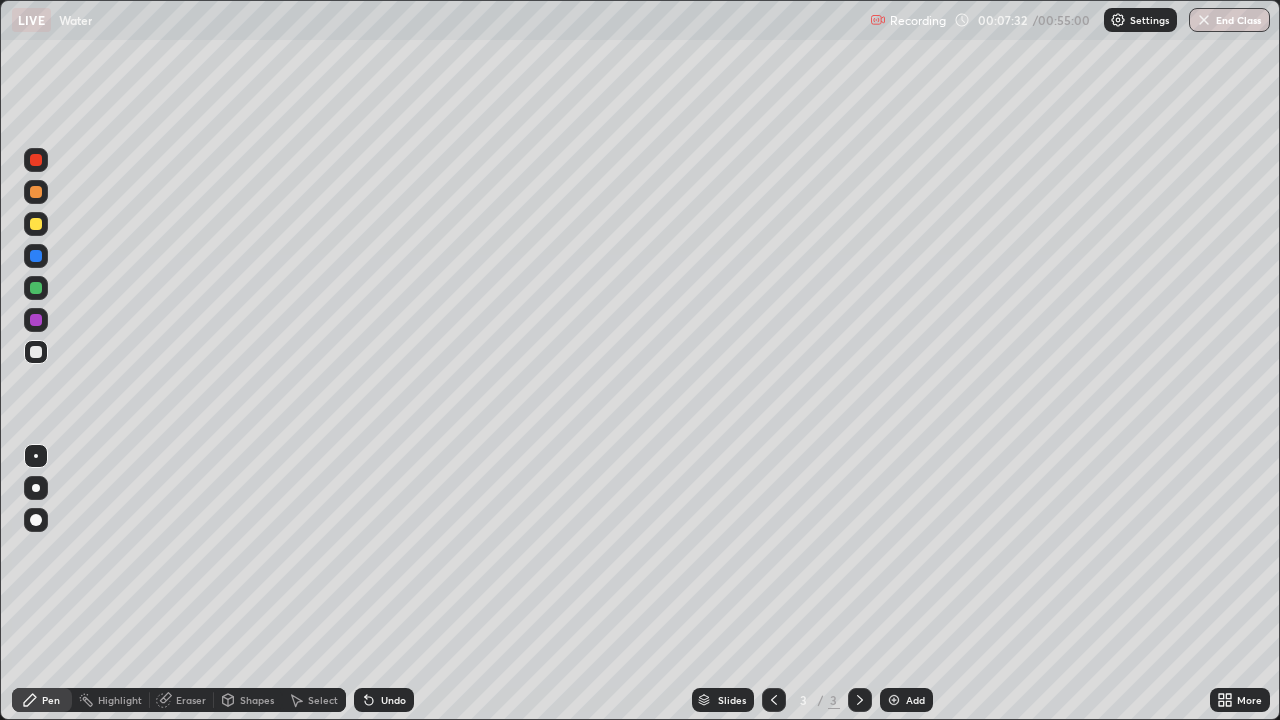 click on "Undo" at bounding box center [393, 700] 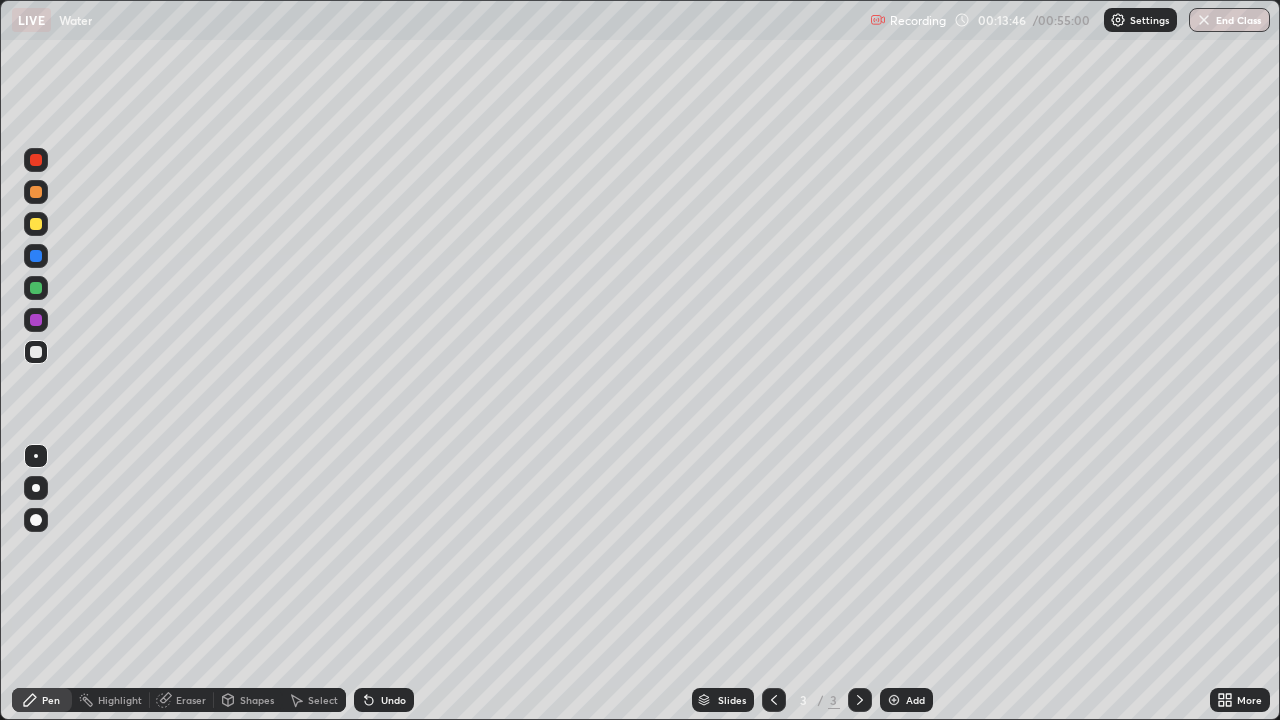 click on "Shapes" at bounding box center [257, 700] 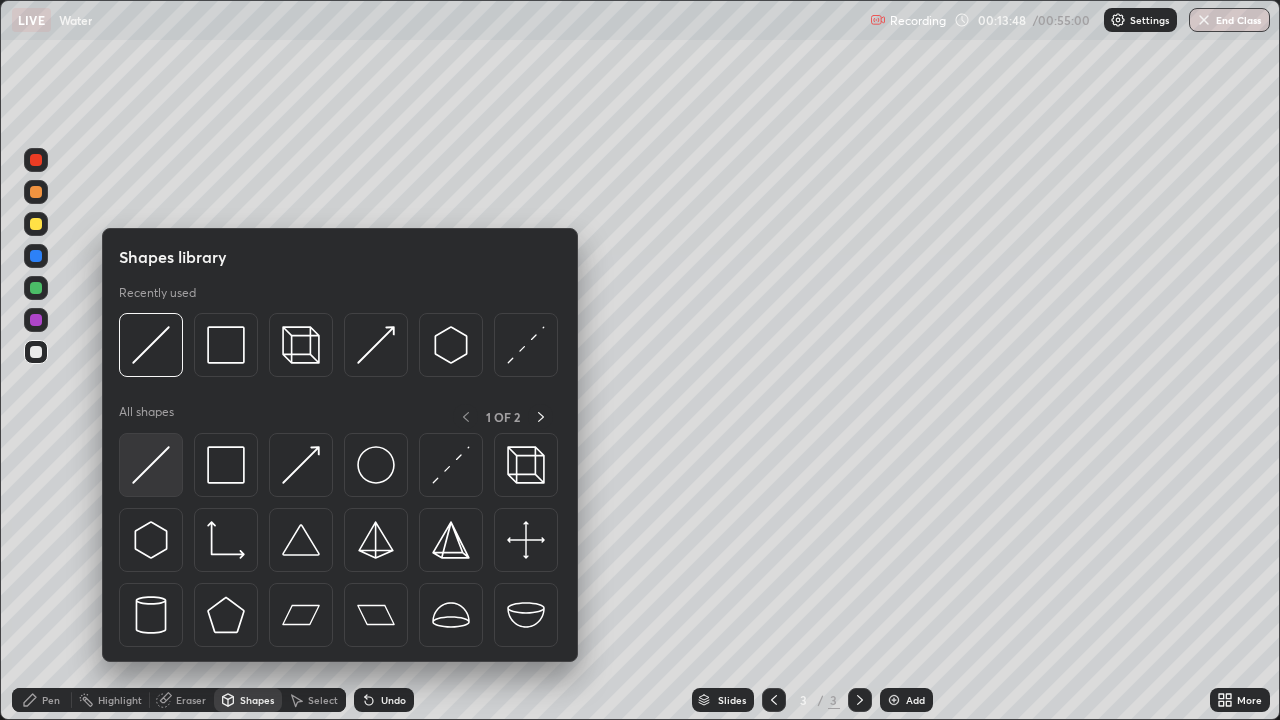 click at bounding box center (151, 465) 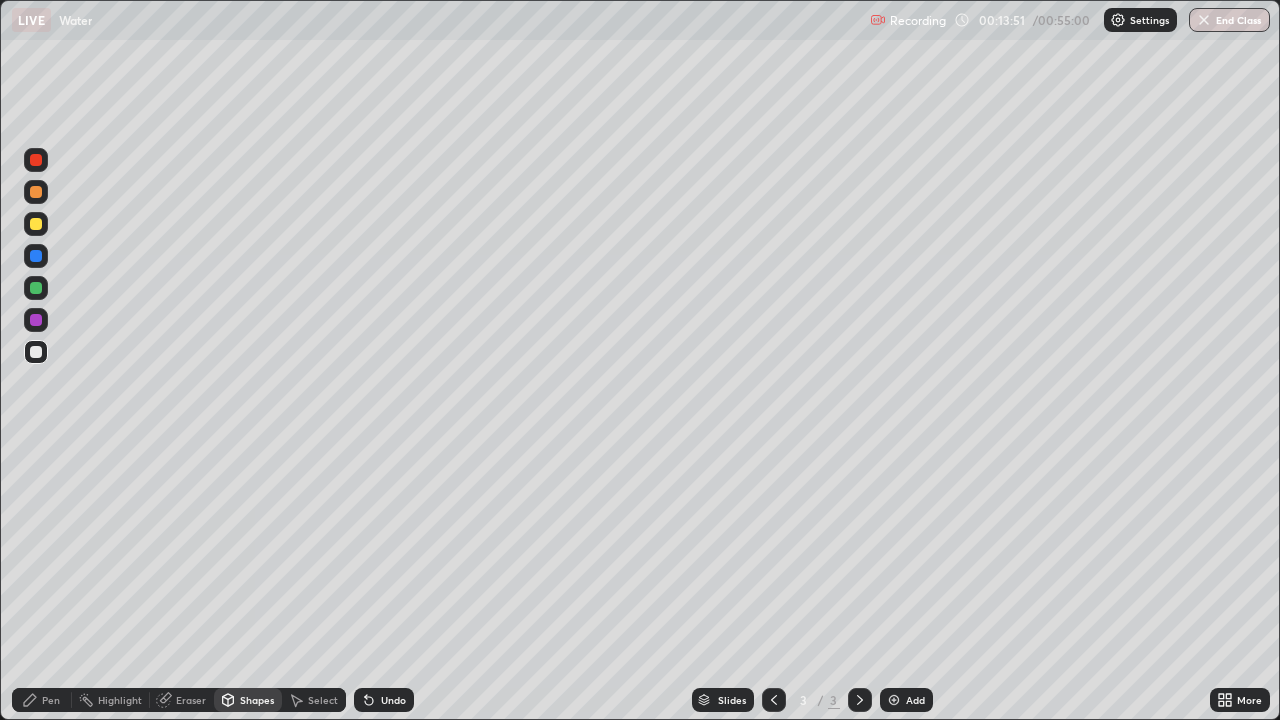 click on "Pen" at bounding box center (51, 700) 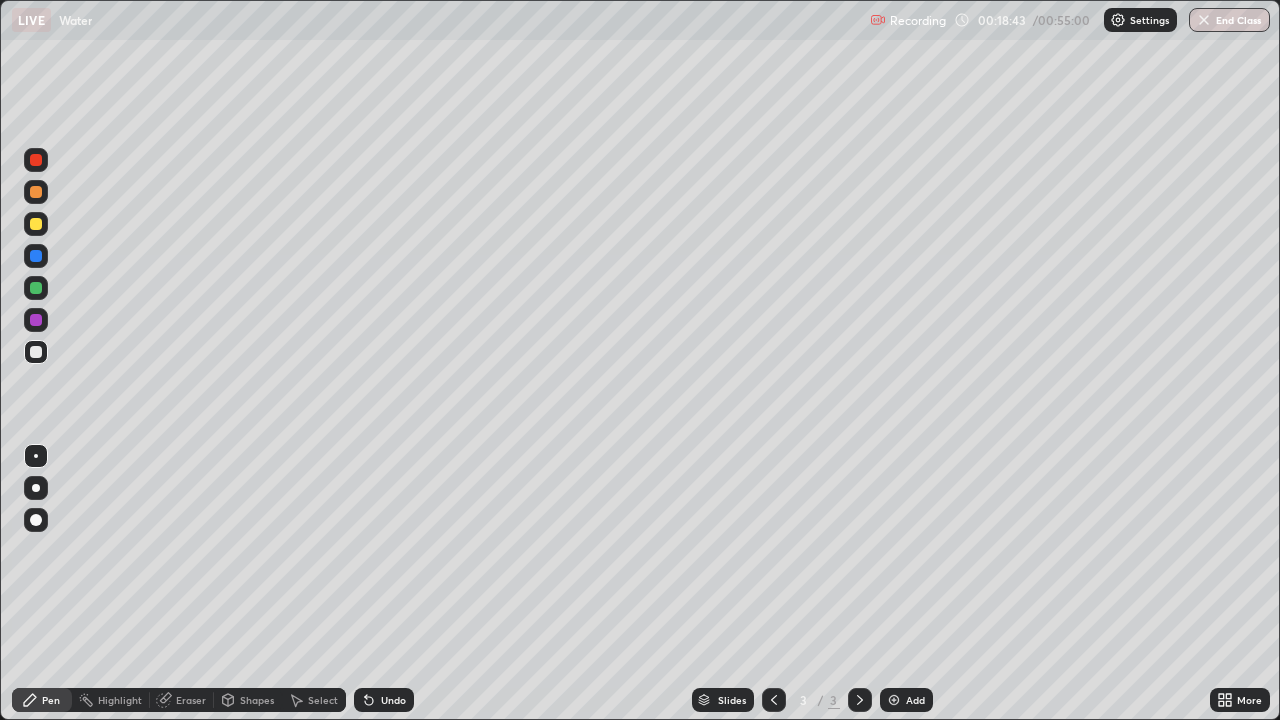 click on "Add" at bounding box center [915, 700] 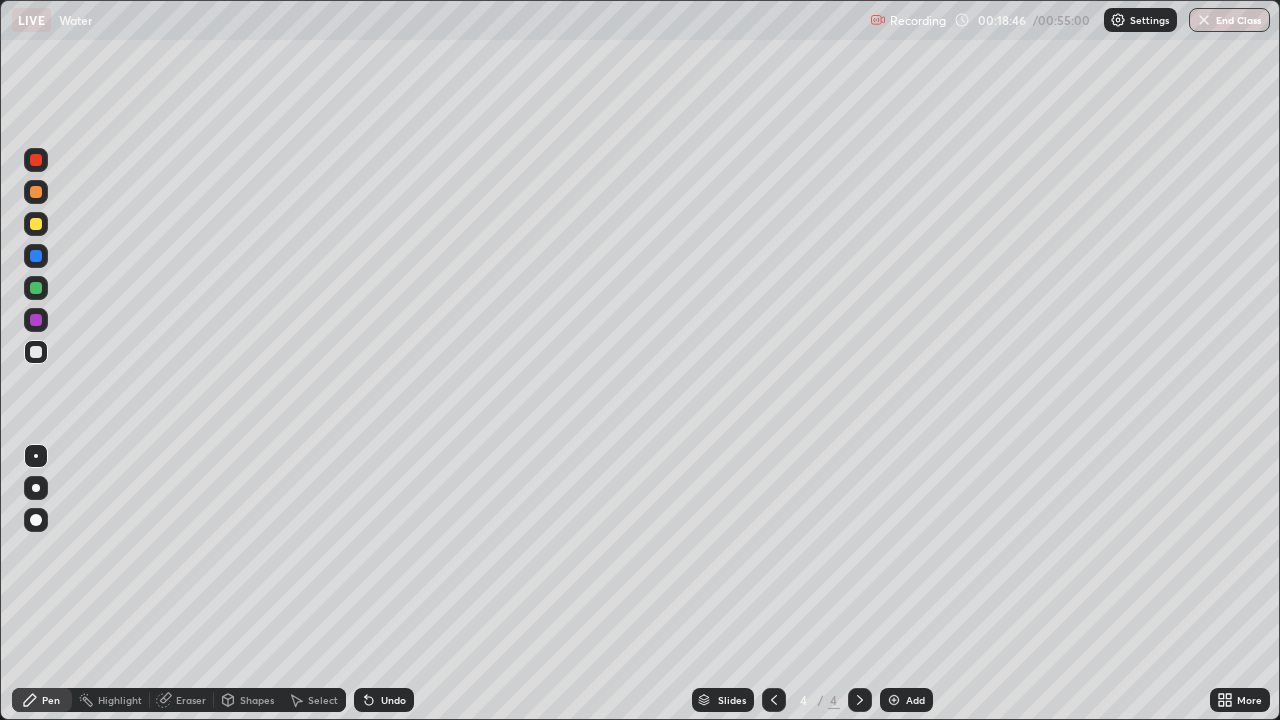 click 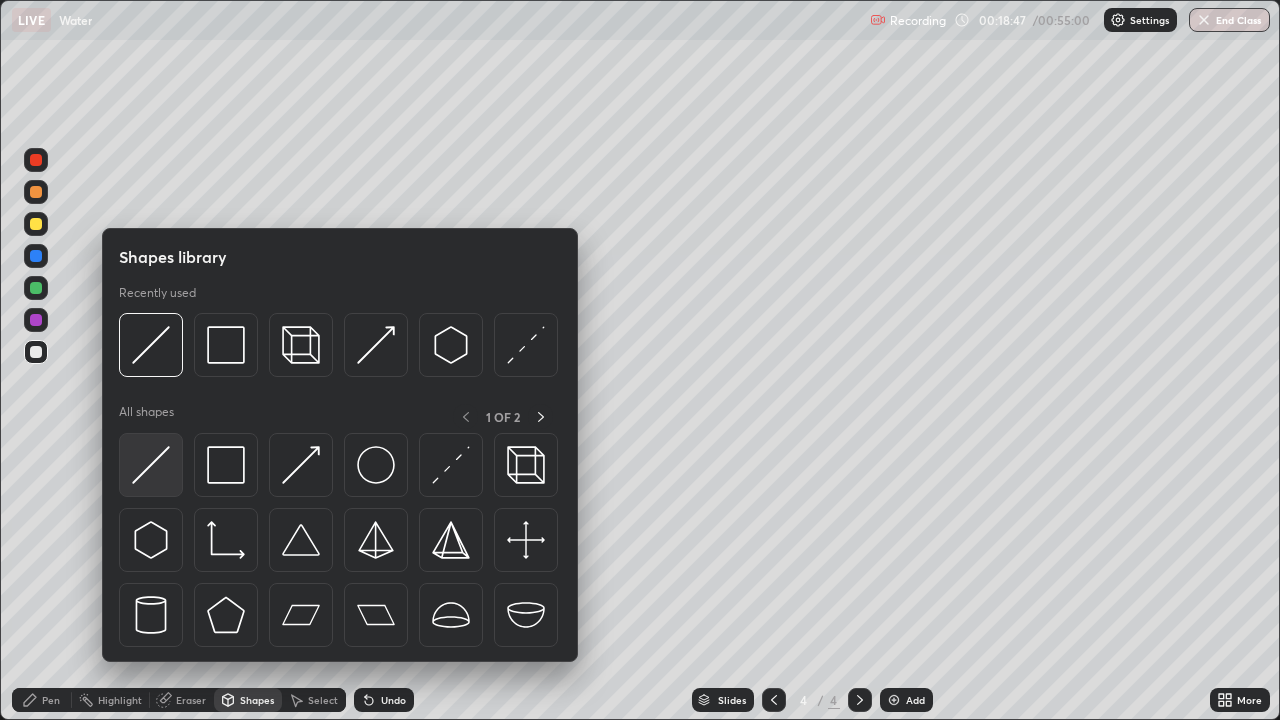 click at bounding box center [151, 465] 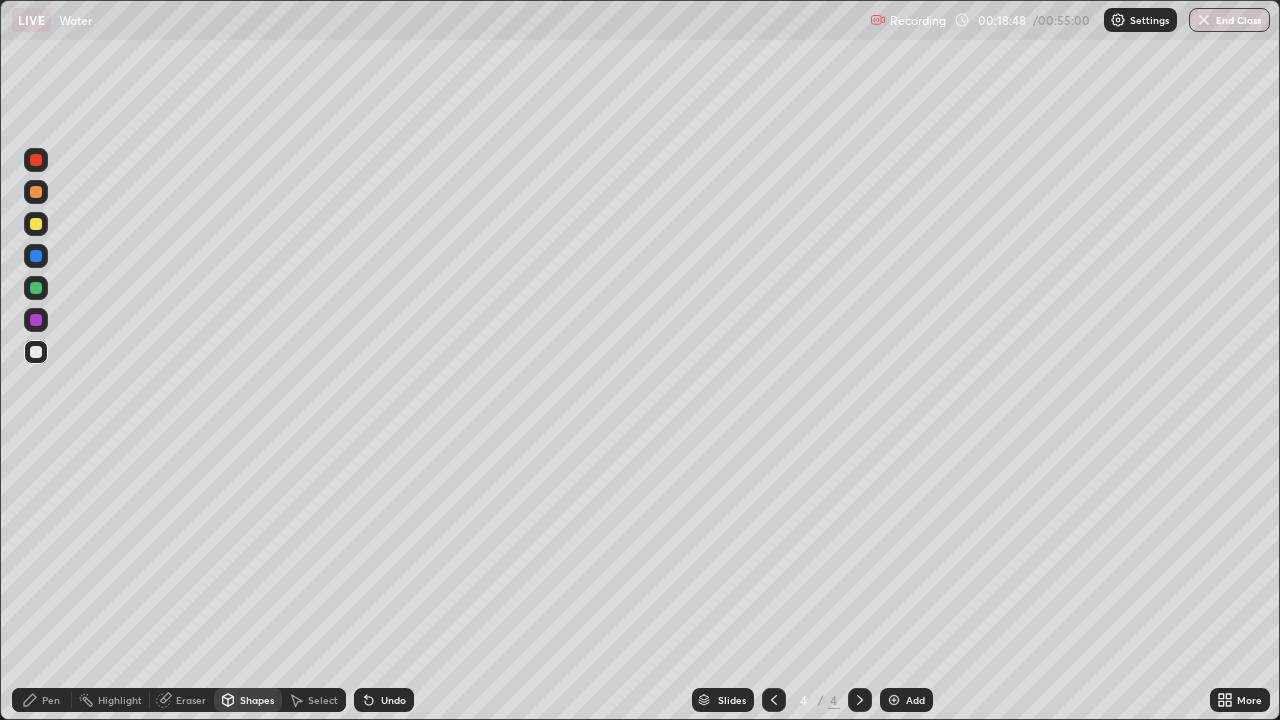 click on "Pen" at bounding box center [51, 700] 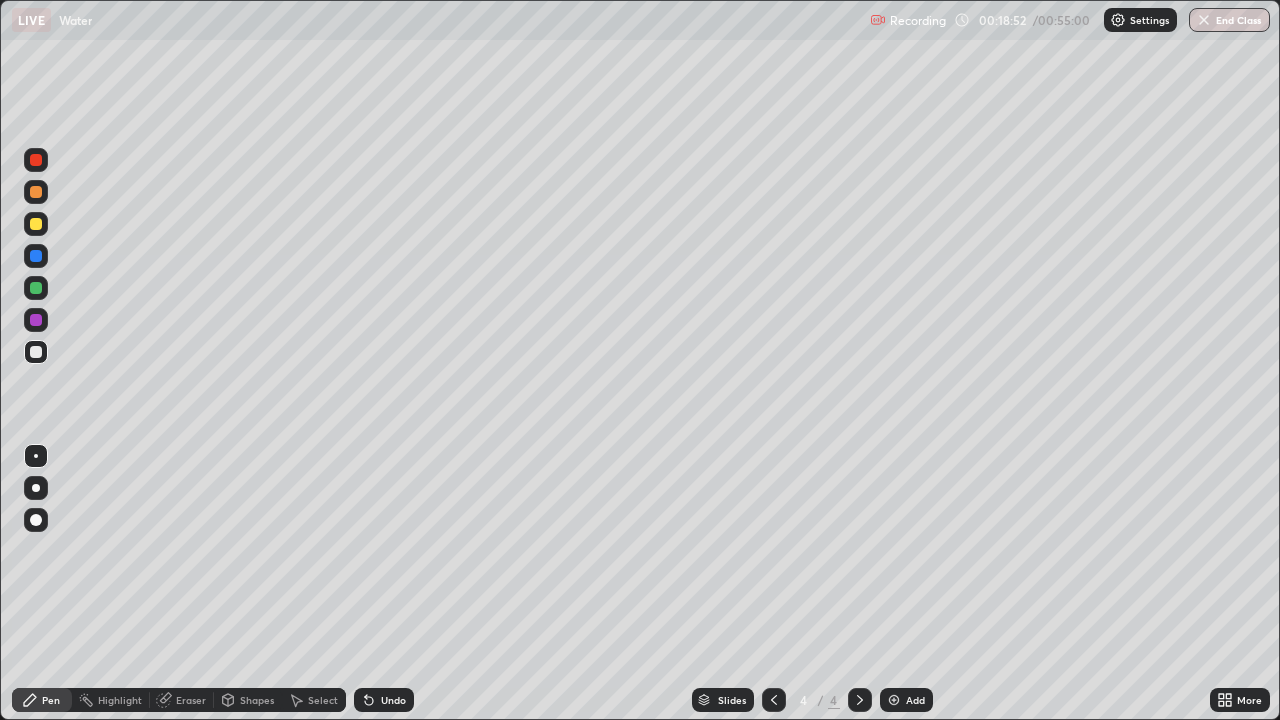 click on "Shapes" at bounding box center (248, 700) 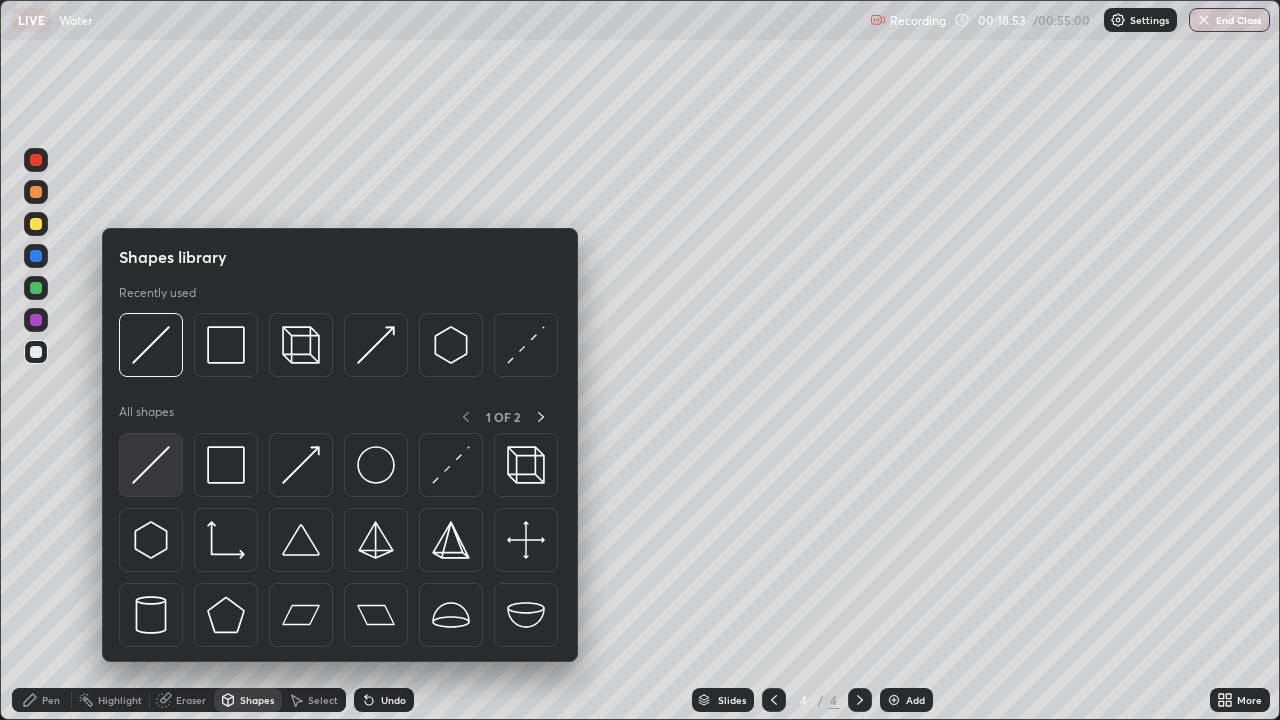 click at bounding box center (151, 465) 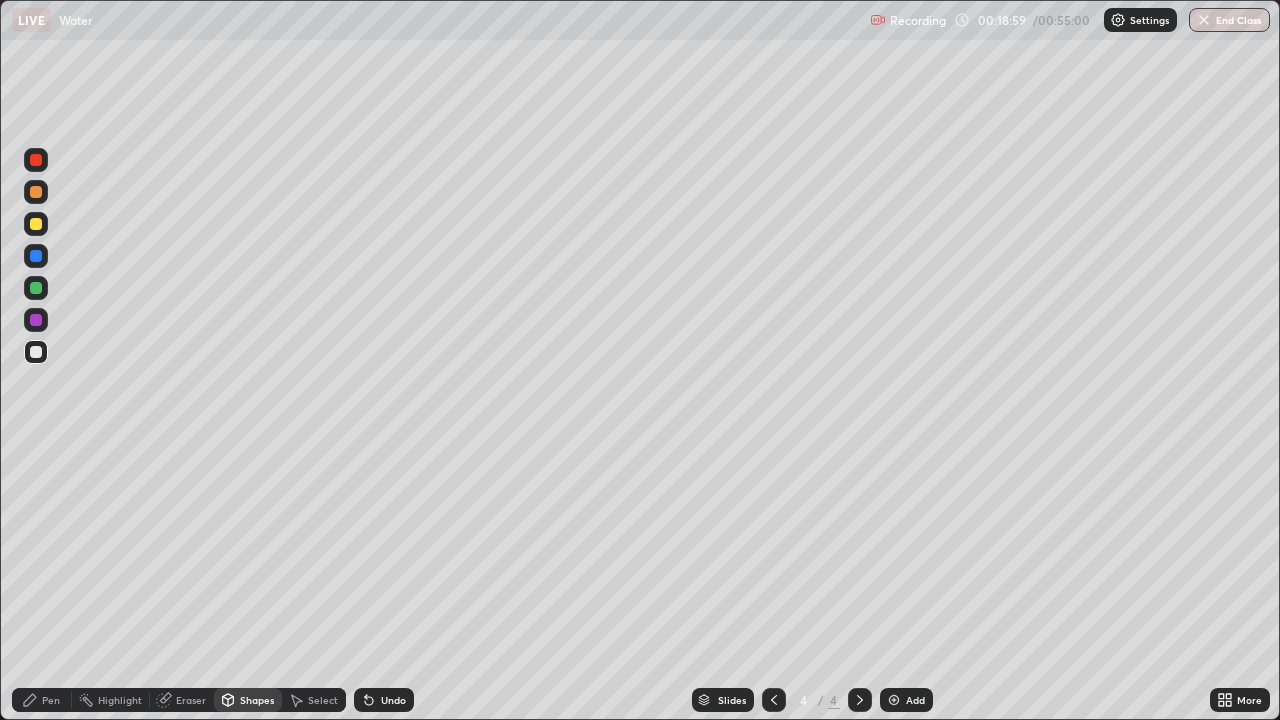 click on "Pen" at bounding box center [42, 700] 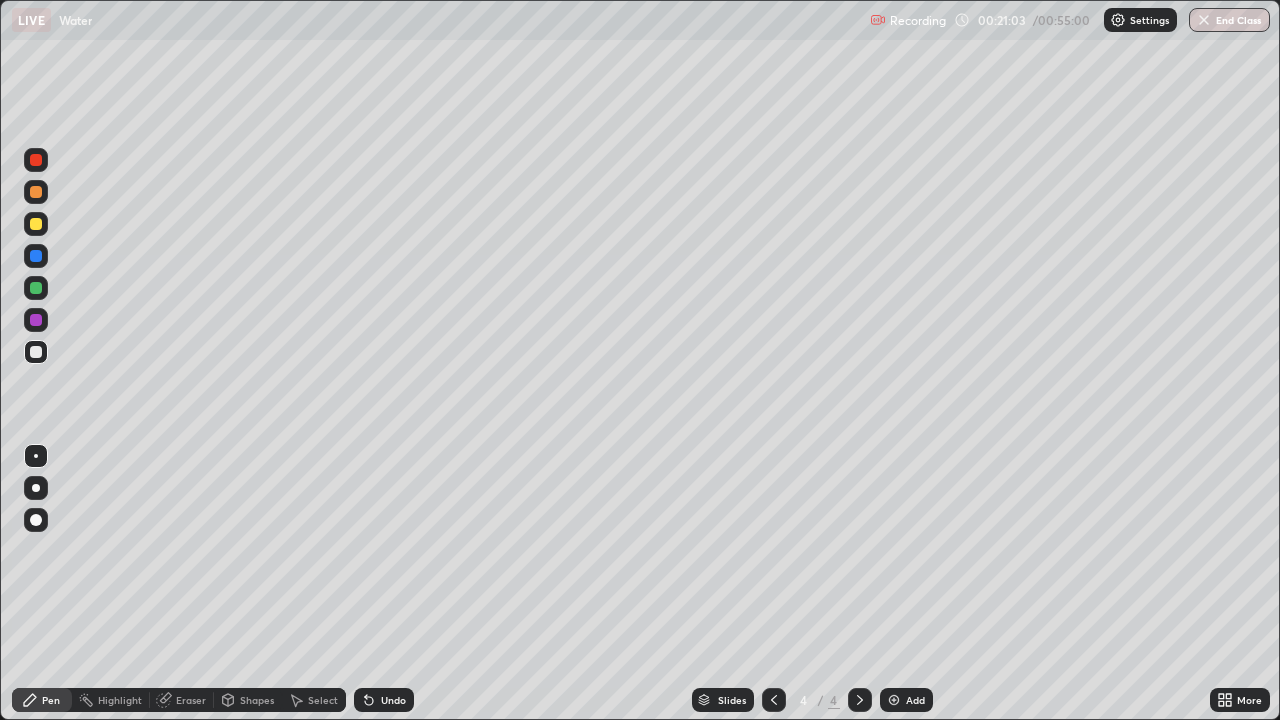 click on "Shapes" at bounding box center (248, 700) 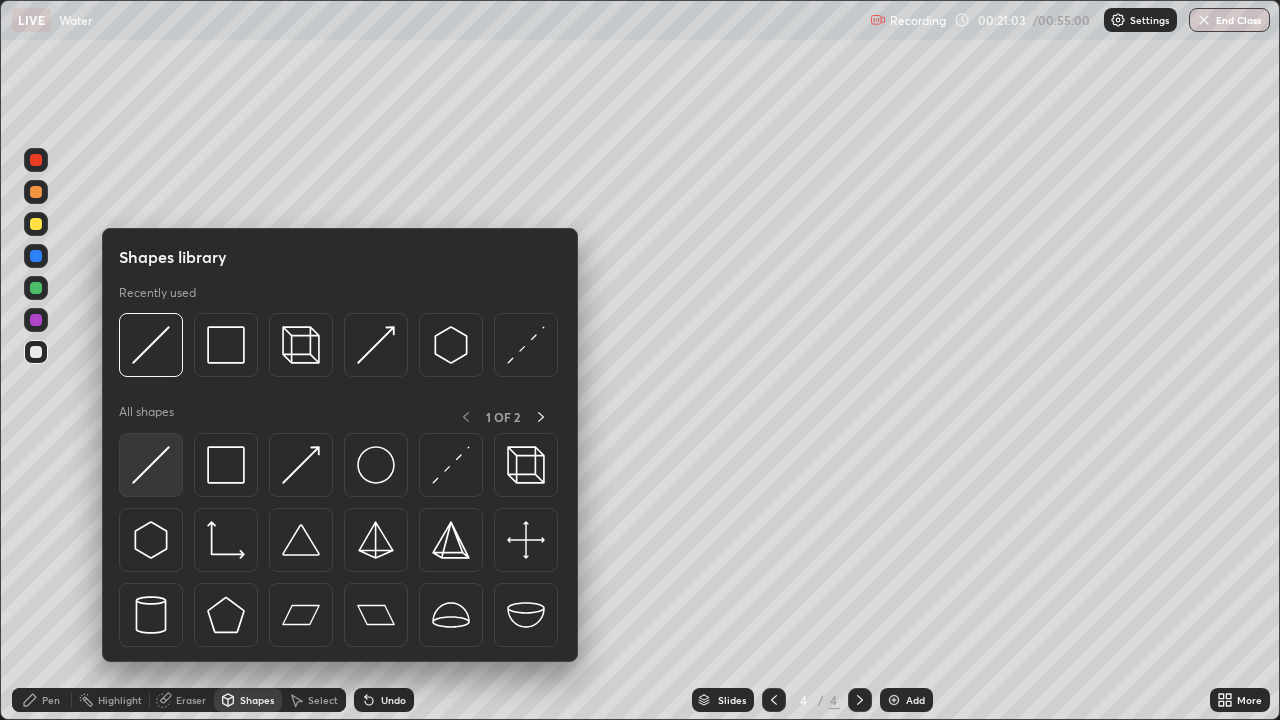 click at bounding box center [151, 465] 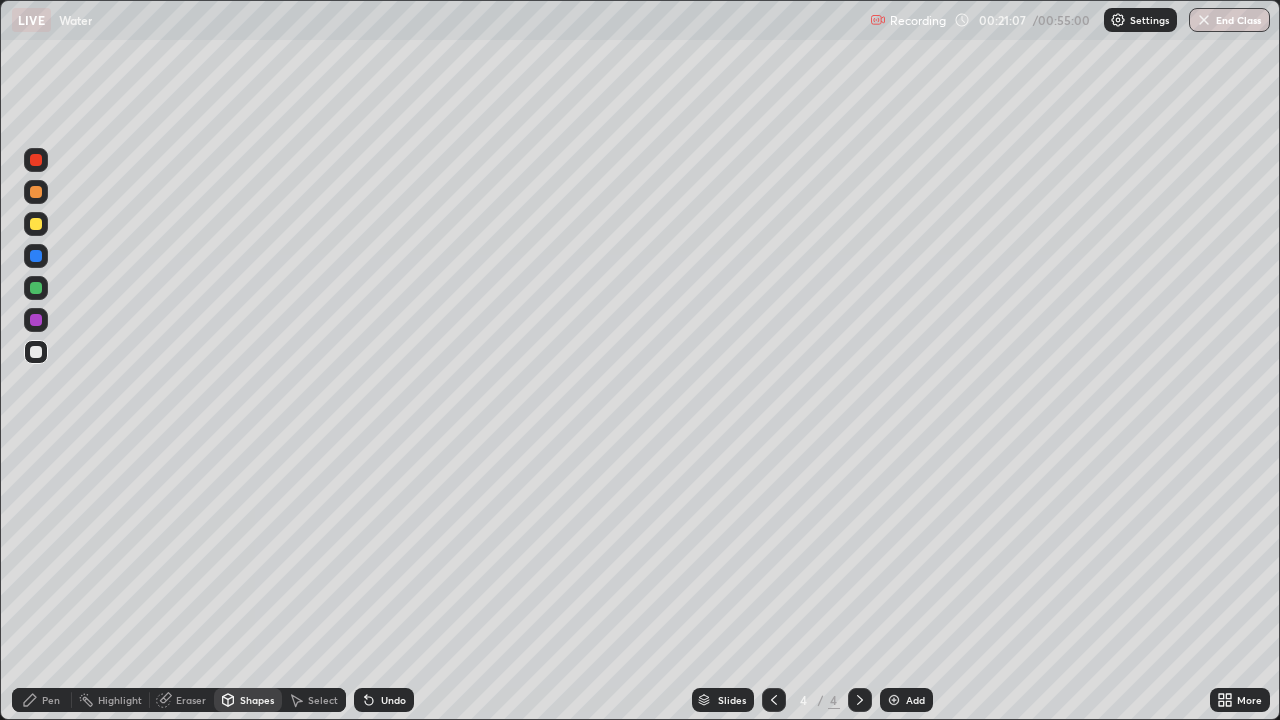 click on "Pen" at bounding box center (51, 700) 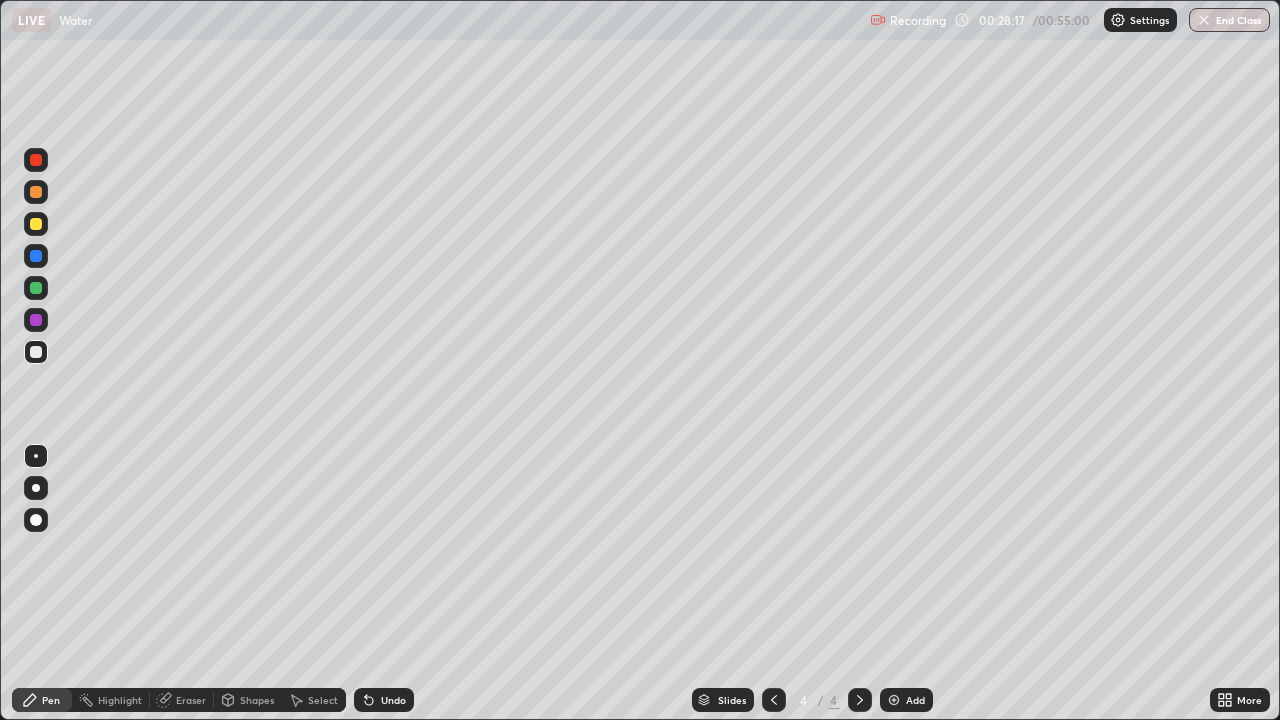 click on "Add" at bounding box center [906, 700] 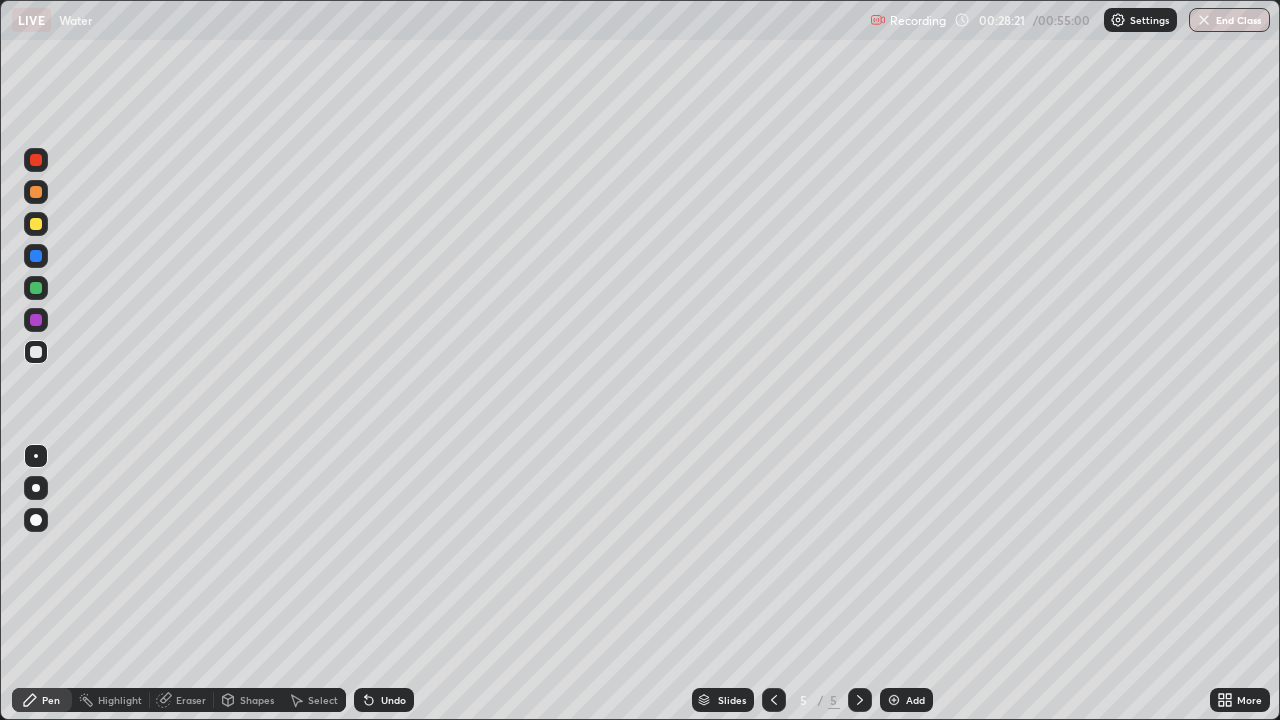 click on "Eraser" at bounding box center (191, 700) 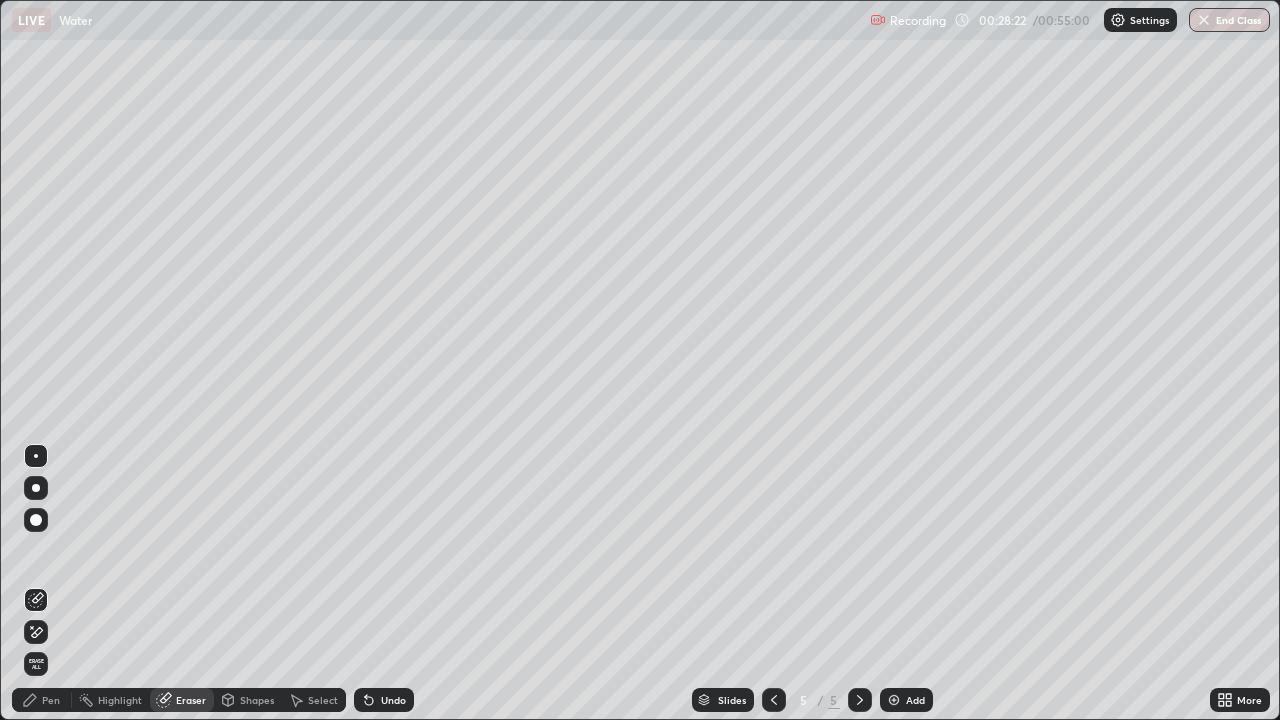 click on "Shapes" at bounding box center [257, 700] 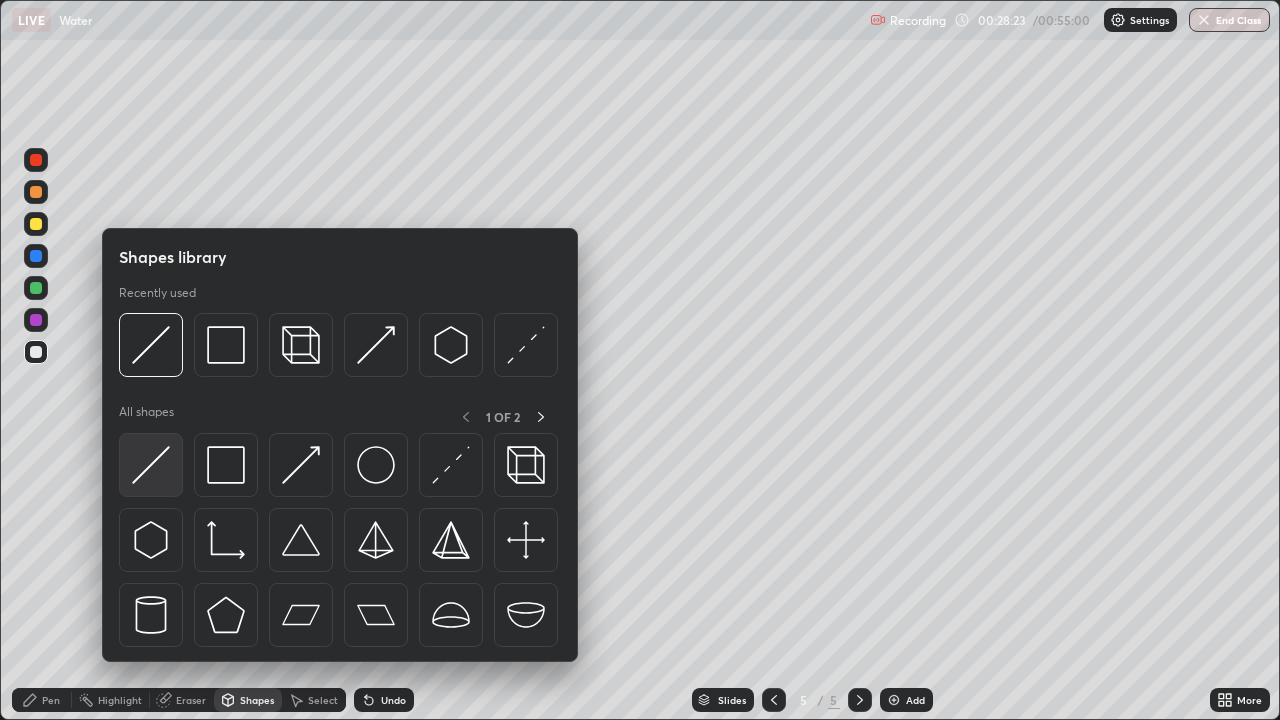 click at bounding box center [151, 465] 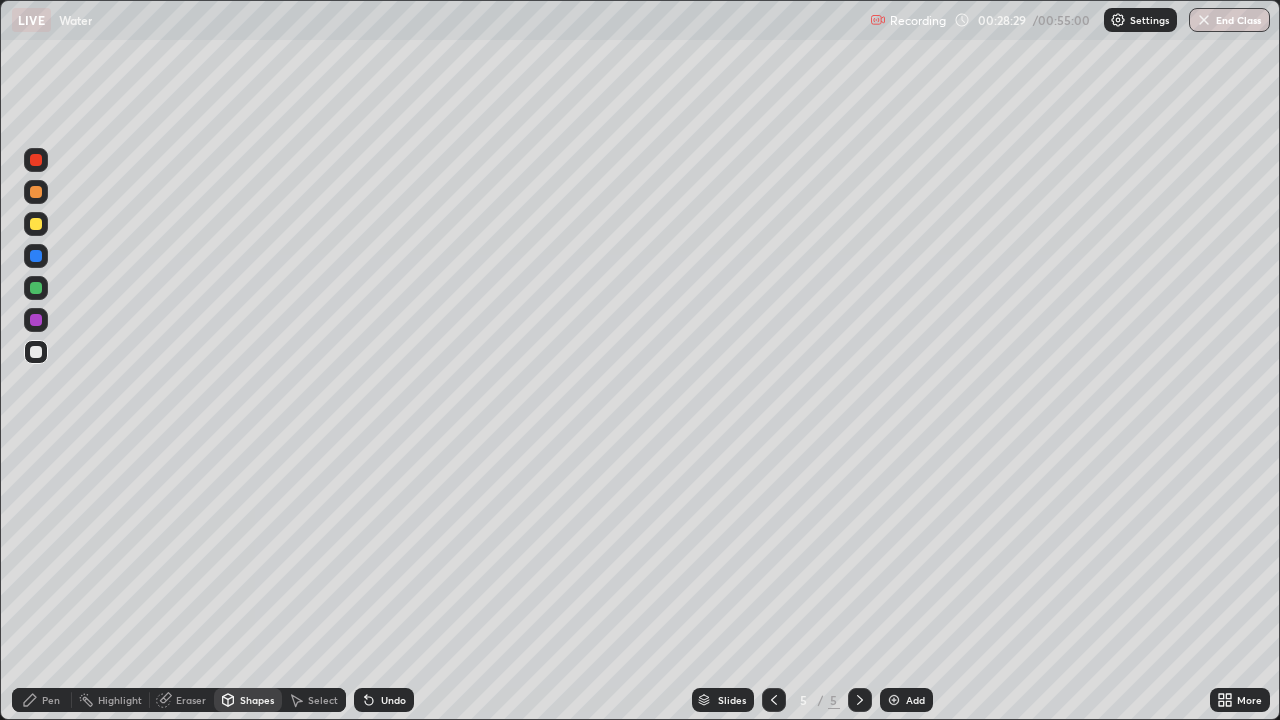 click on "Pen" at bounding box center [51, 700] 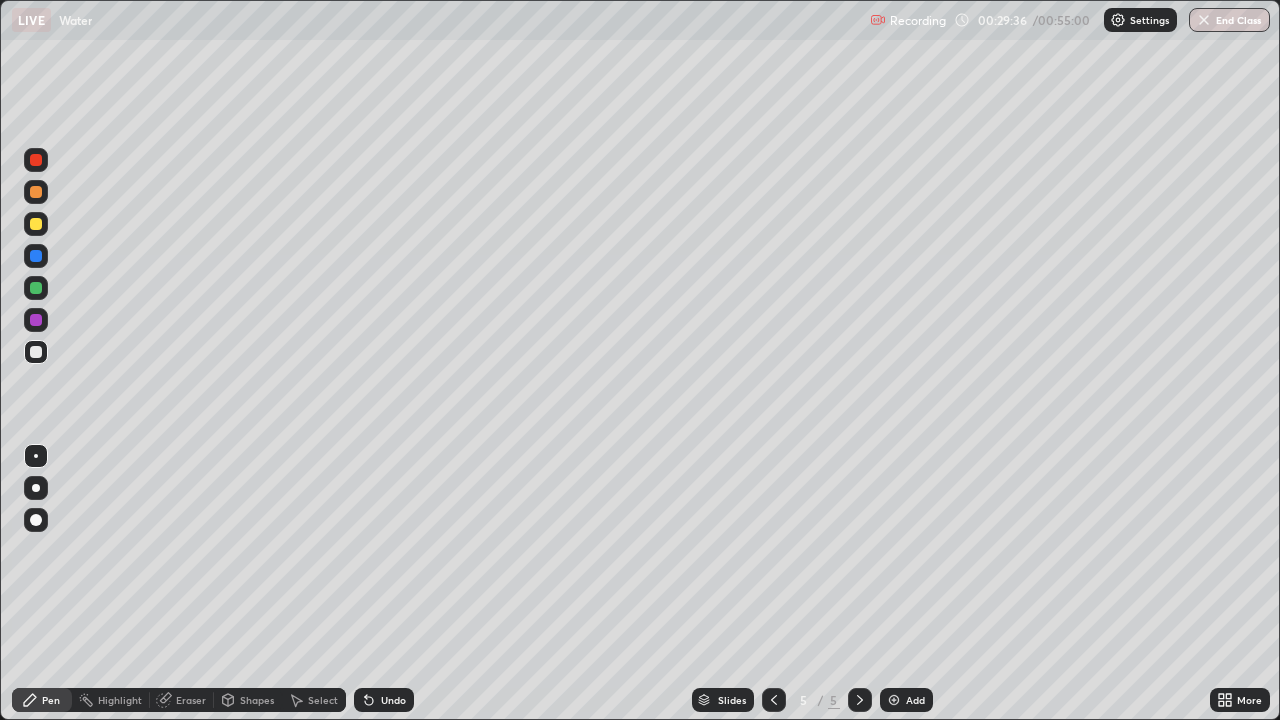 click on "Undo" at bounding box center (393, 700) 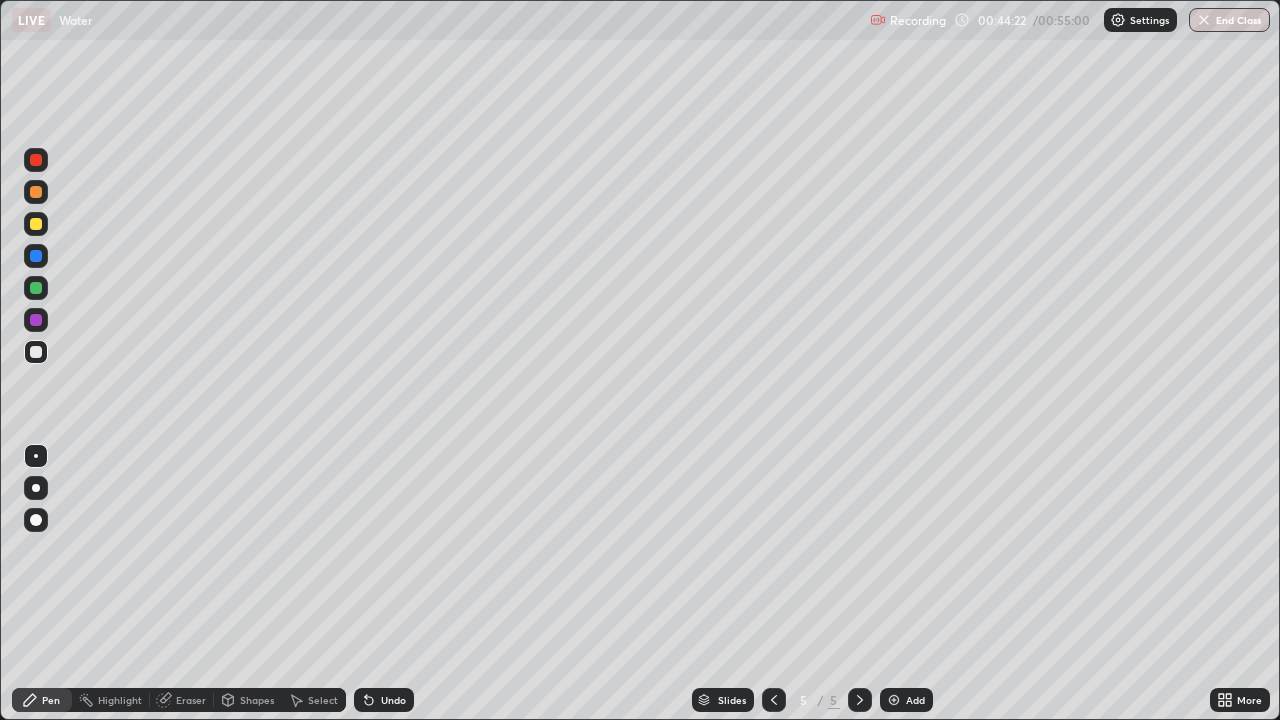 click on "End Class" at bounding box center (1229, 20) 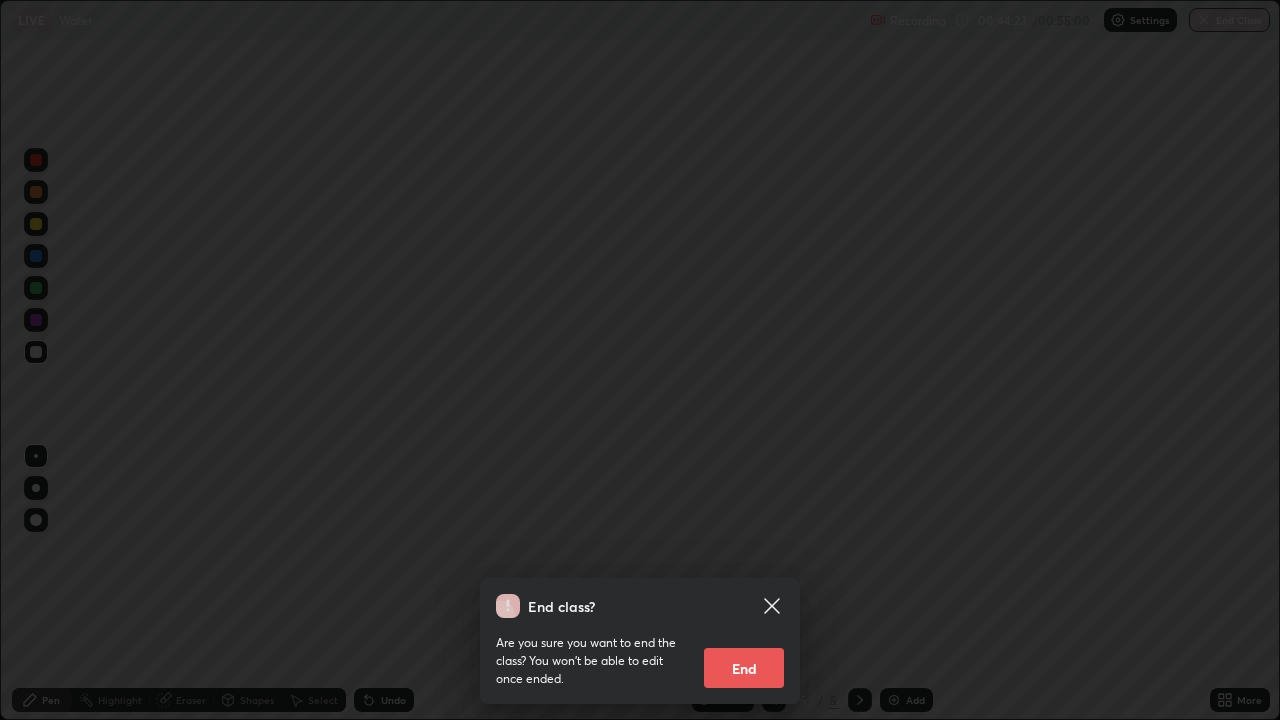 click on "End" at bounding box center [744, 668] 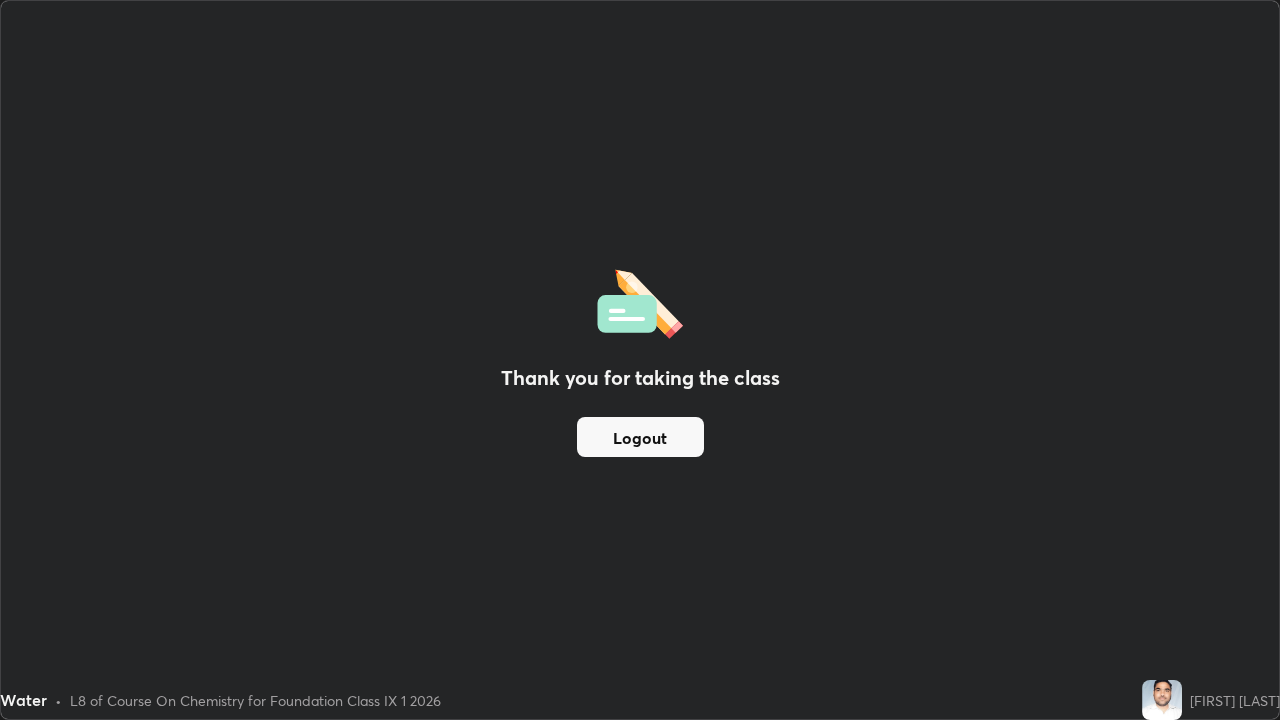 click on "Logout" at bounding box center (640, 437) 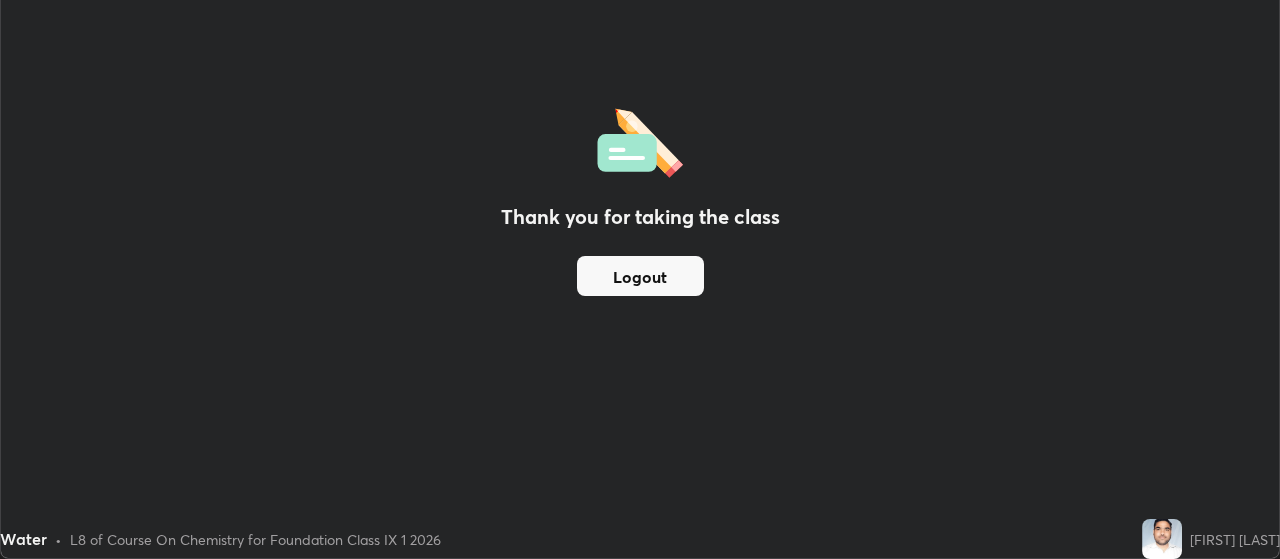 scroll, scrollTop: 559, scrollLeft: 1280, axis: both 